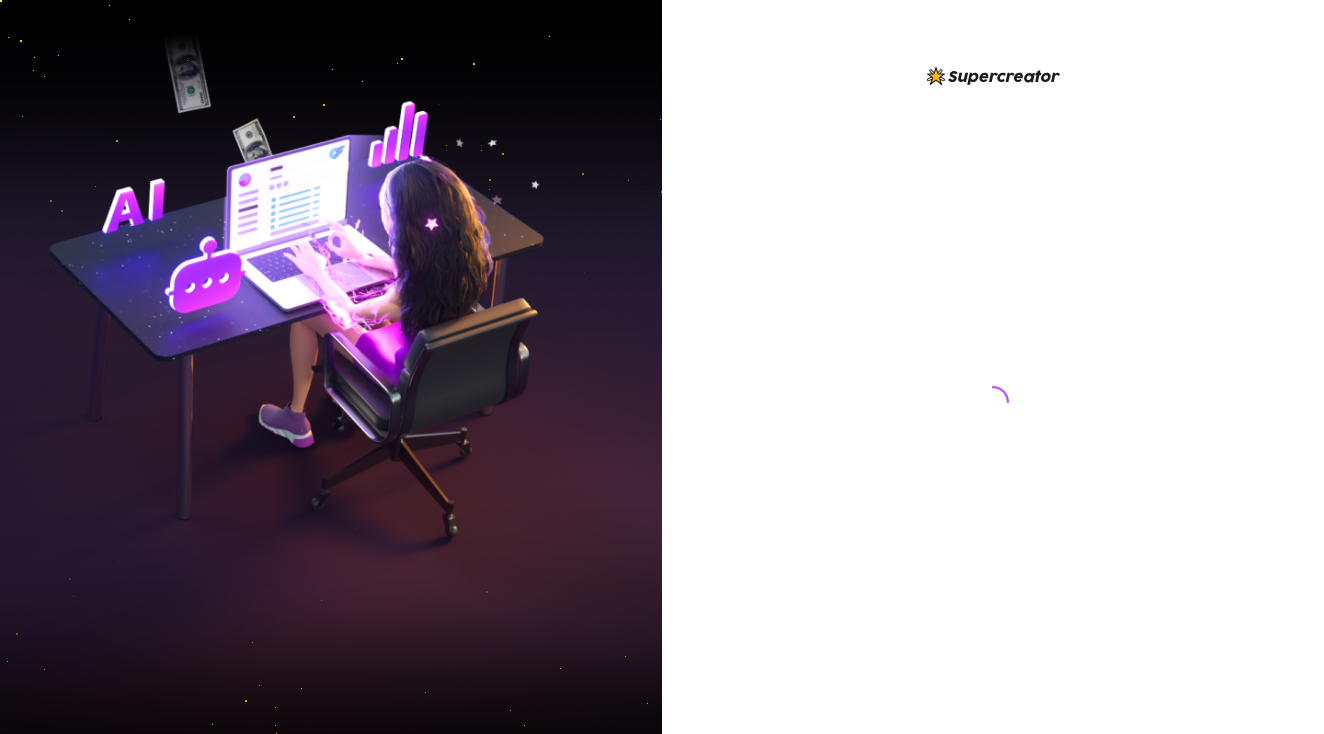 scroll, scrollTop: 0, scrollLeft: 0, axis: both 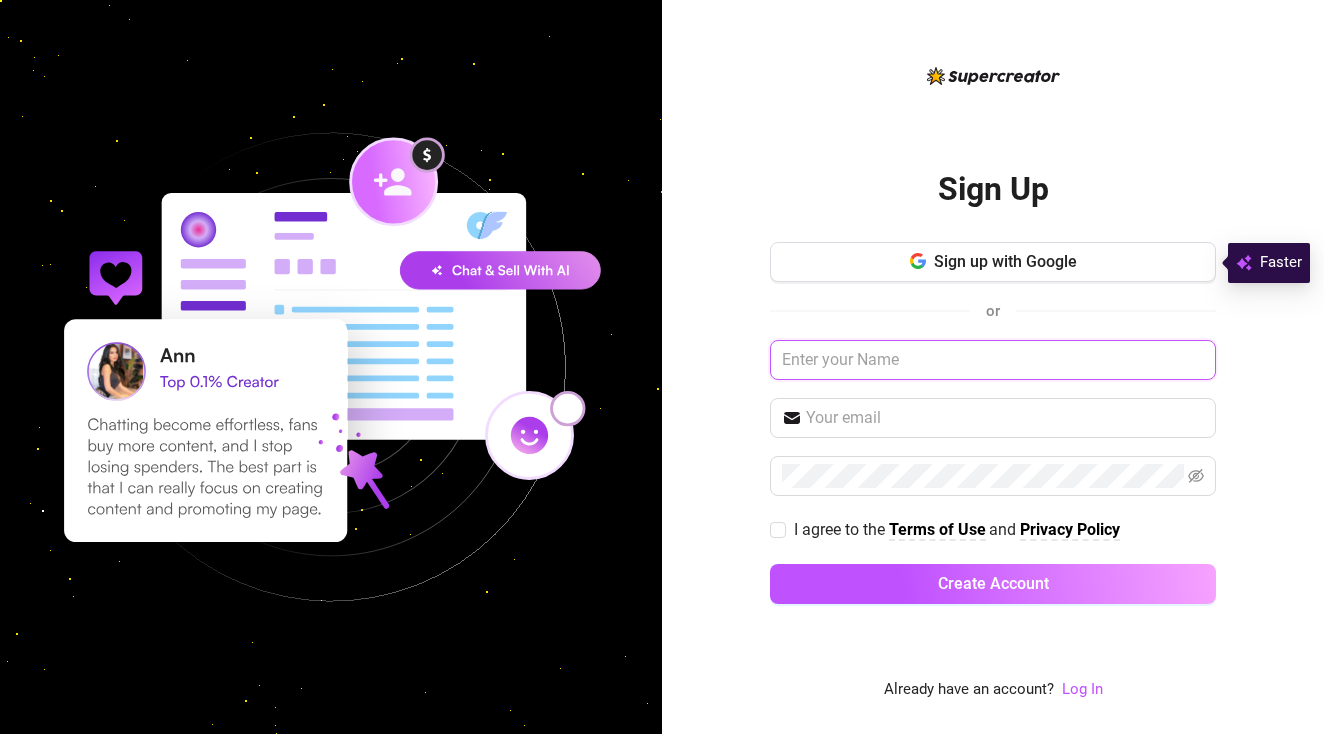 click at bounding box center [993, 360] 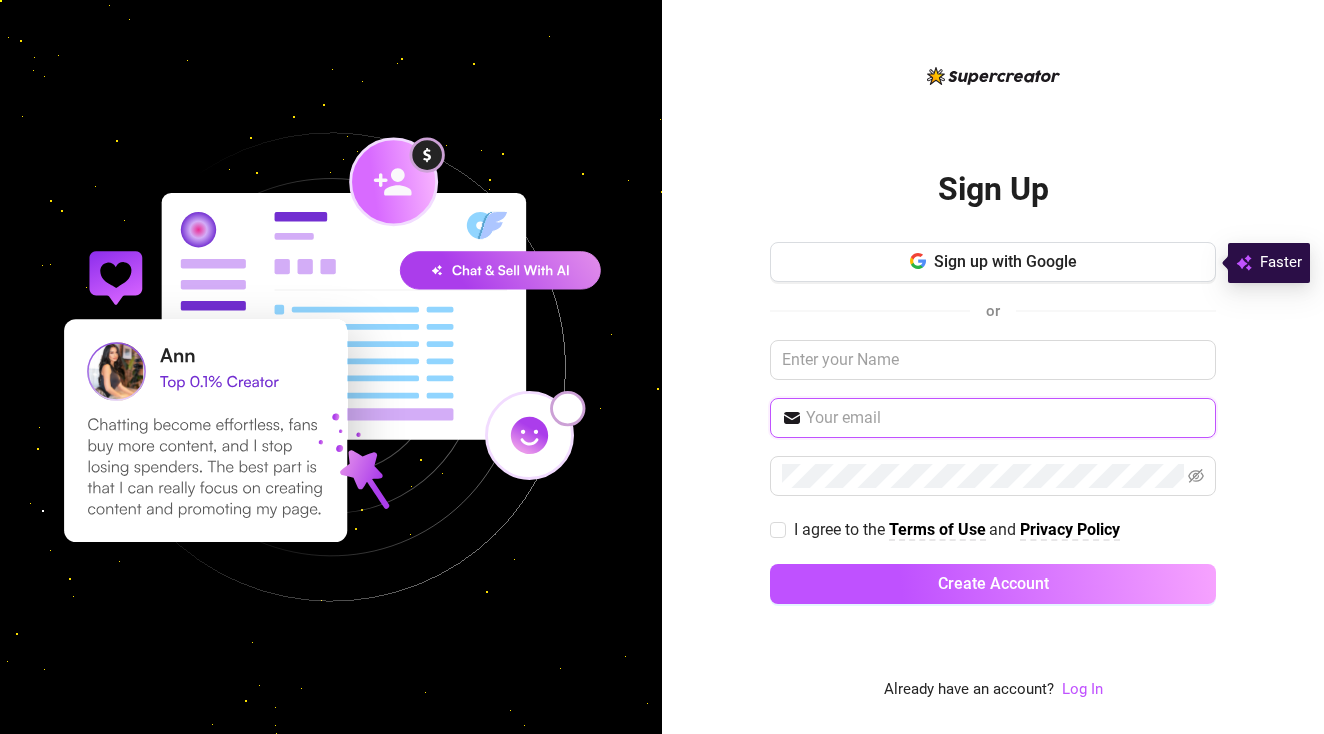 click at bounding box center [1005, 418] 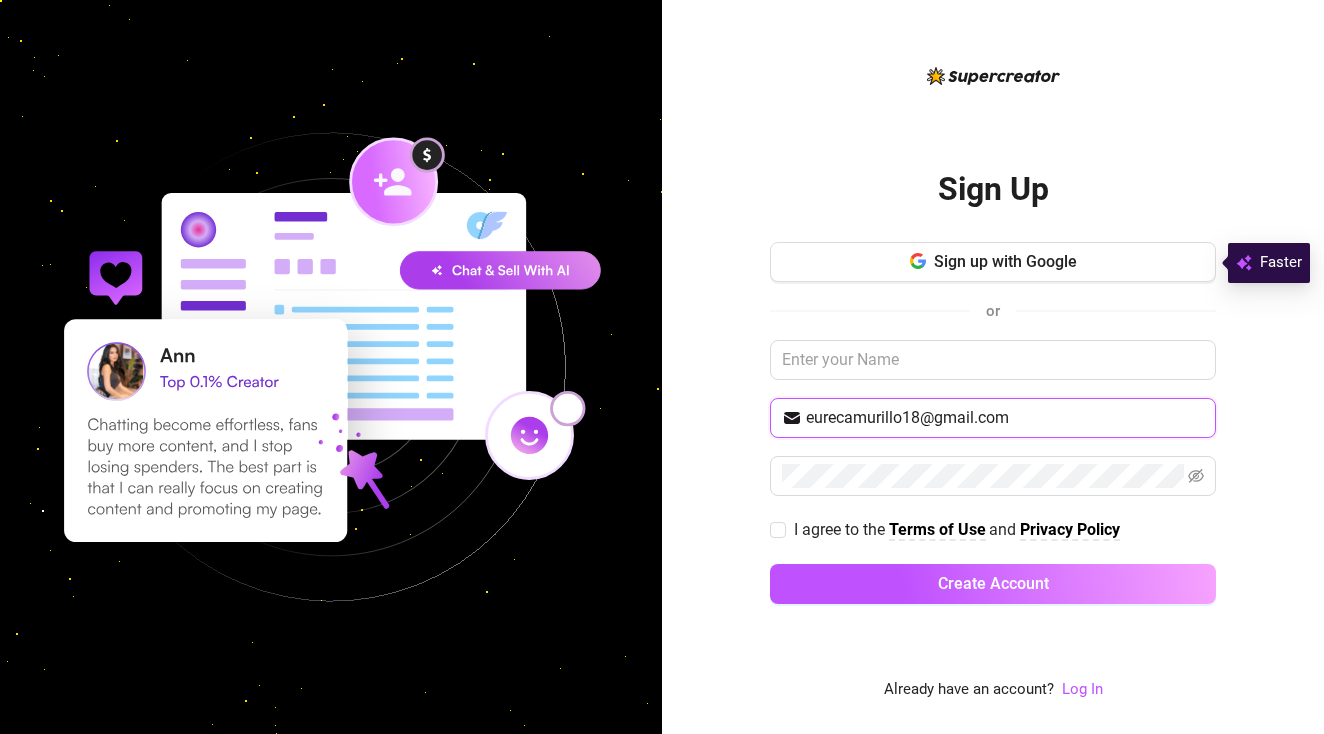 type on "eurecamurillo18@gmail.com" 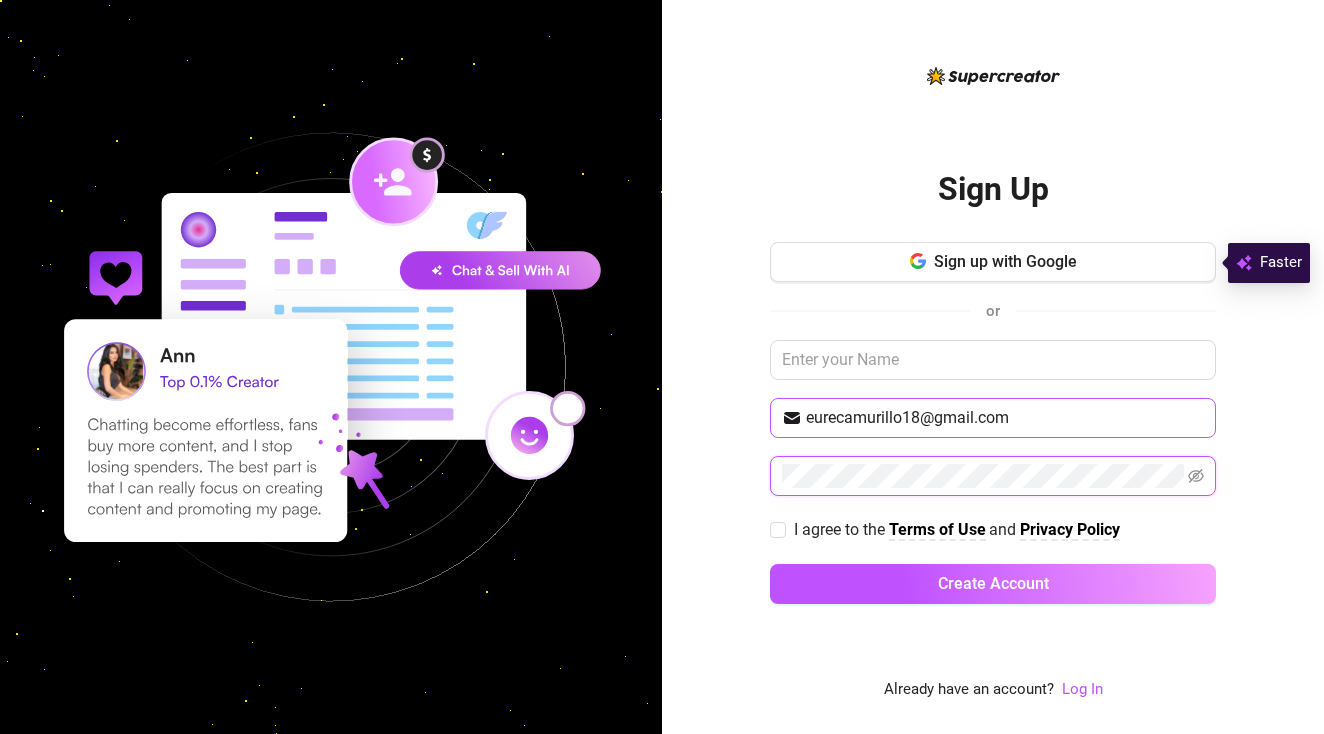 click on "Create Account" at bounding box center [993, 584] 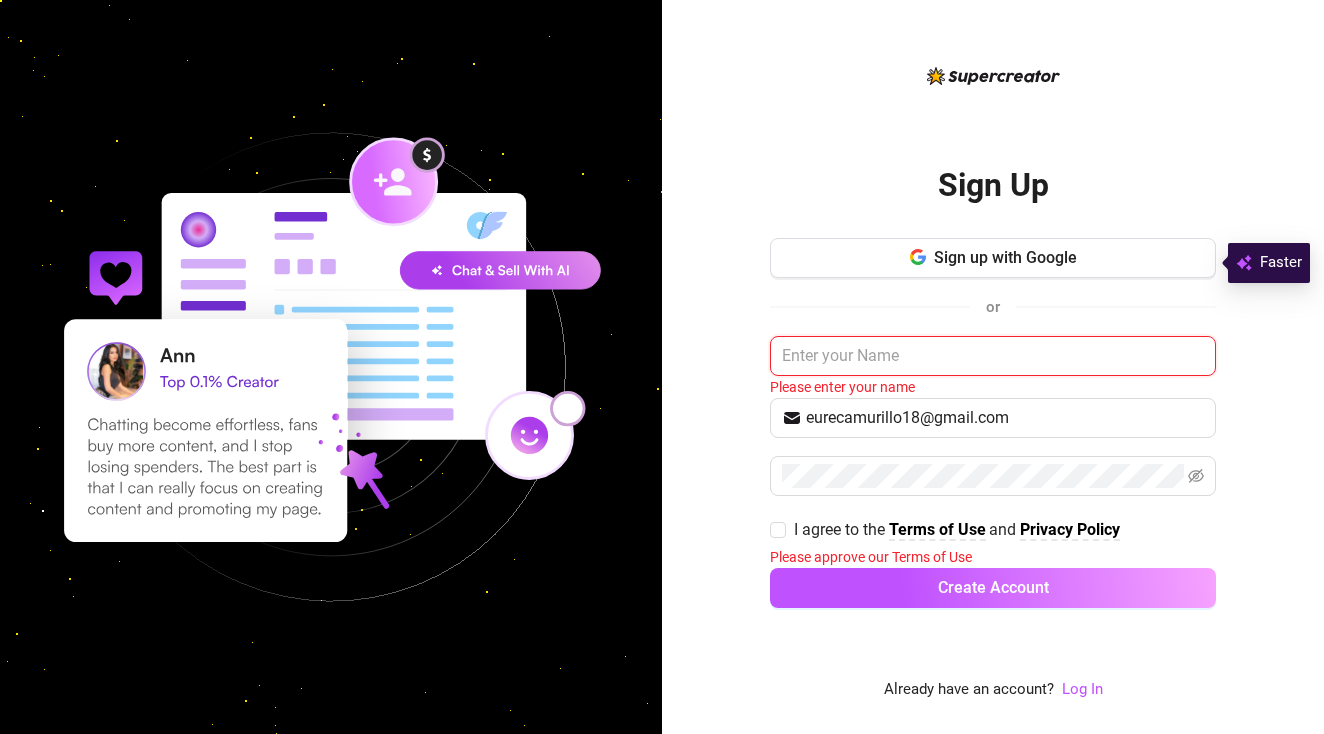 click at bounding box center (993, 356) 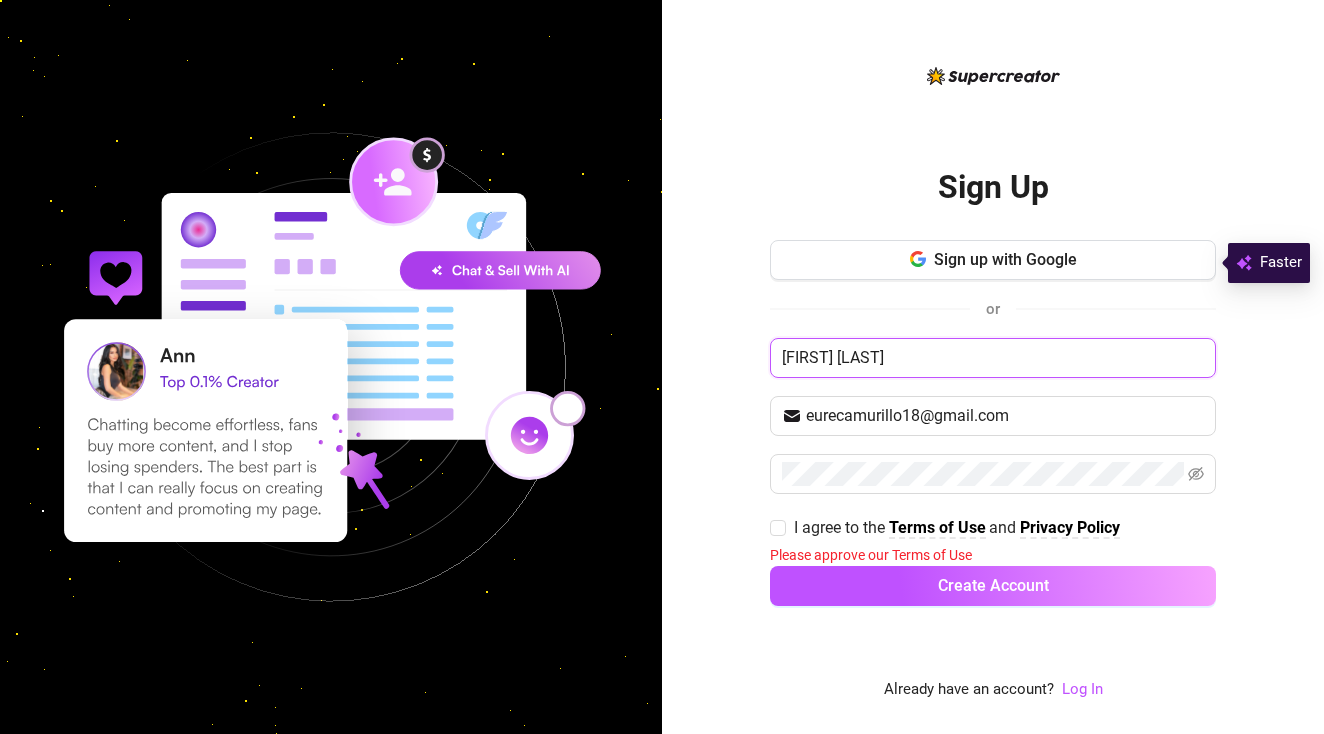 type on "Eur Murillo" 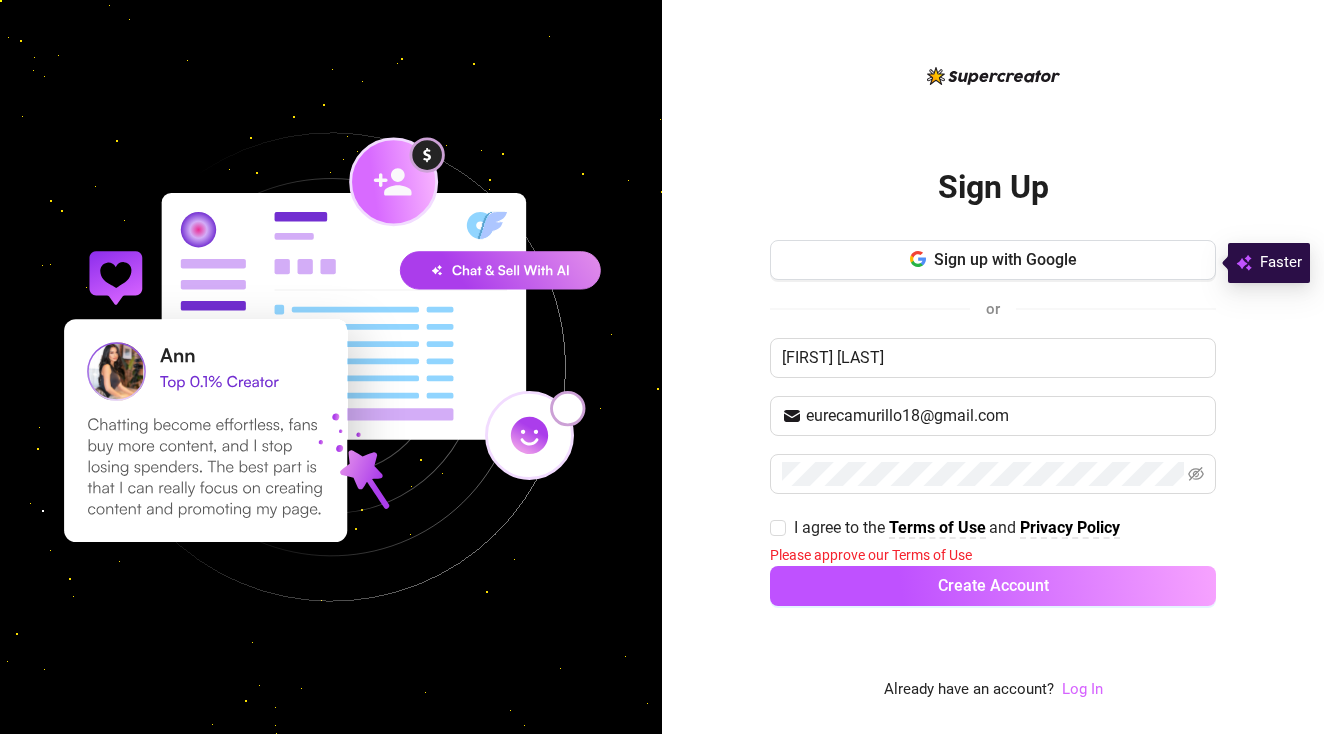 click on "Log In" at bounding box center (1082, 689) 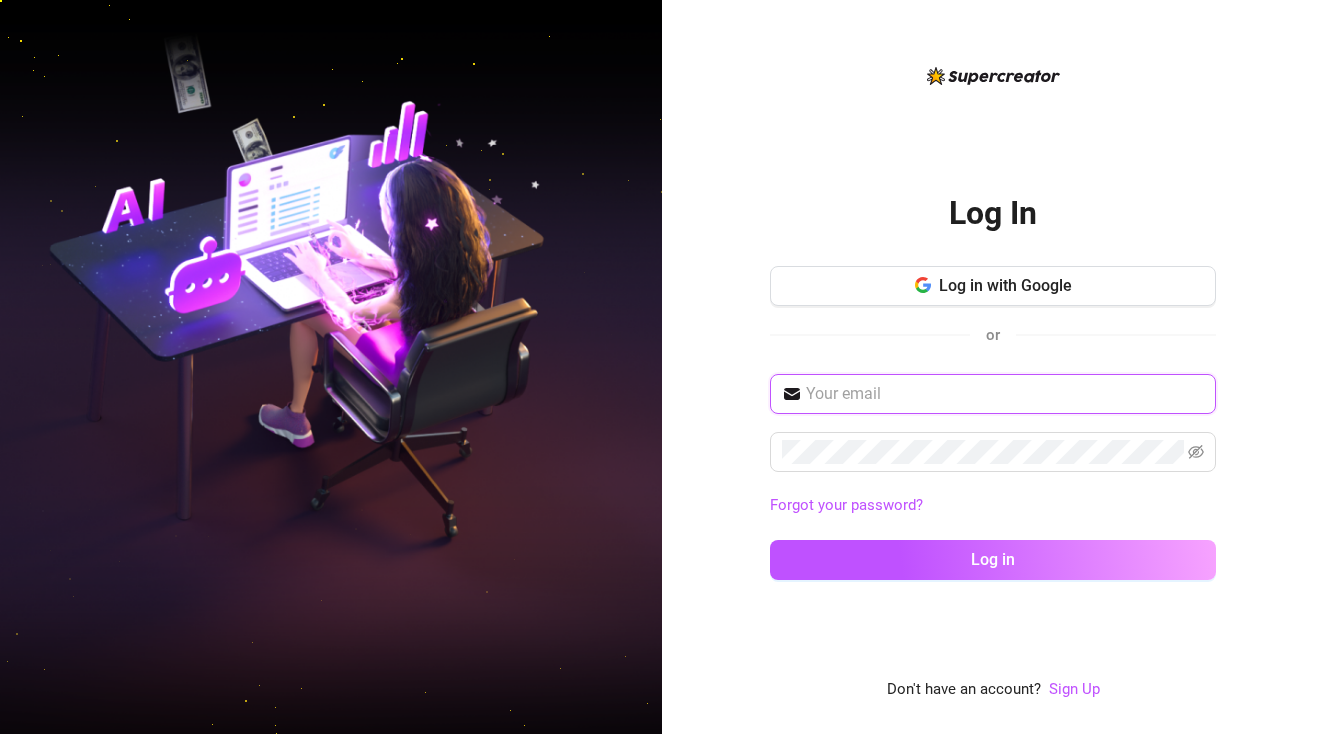 click at bounding box center [1005, 394] 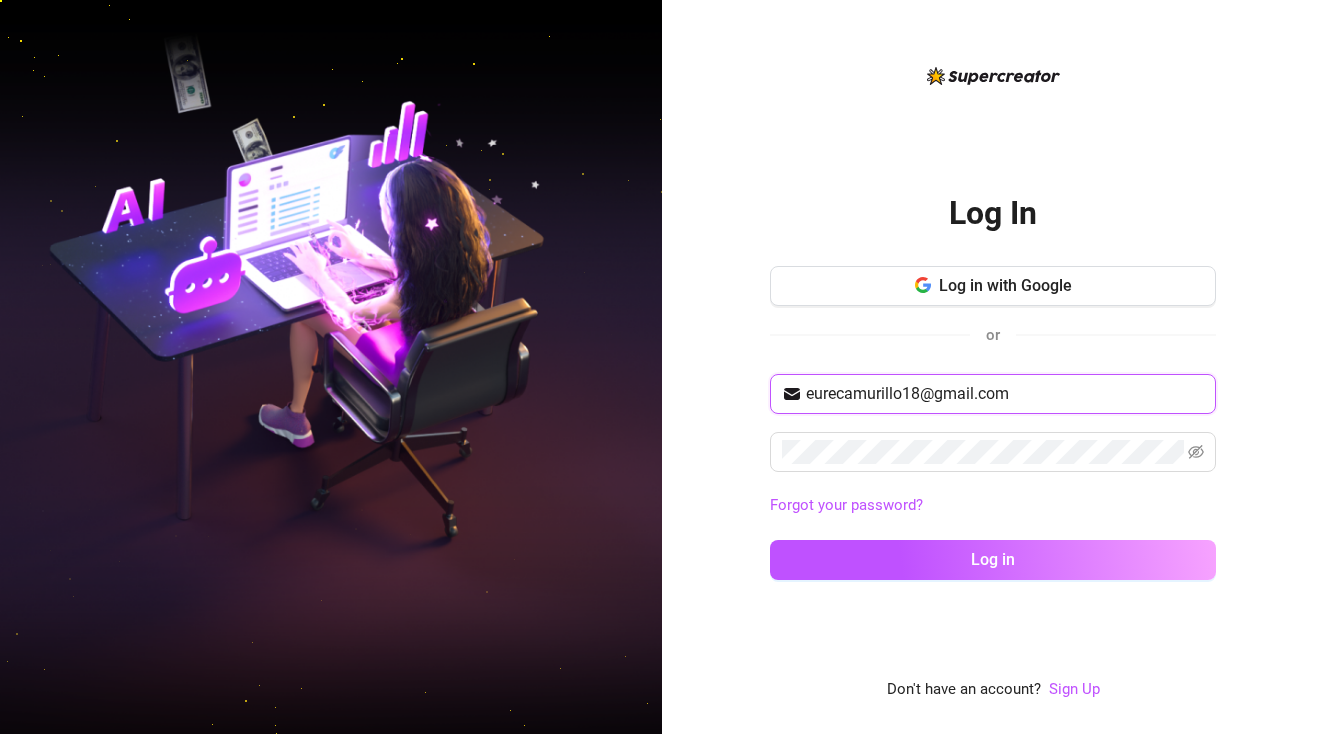 type on "eurecamurillo18@gmail.com" 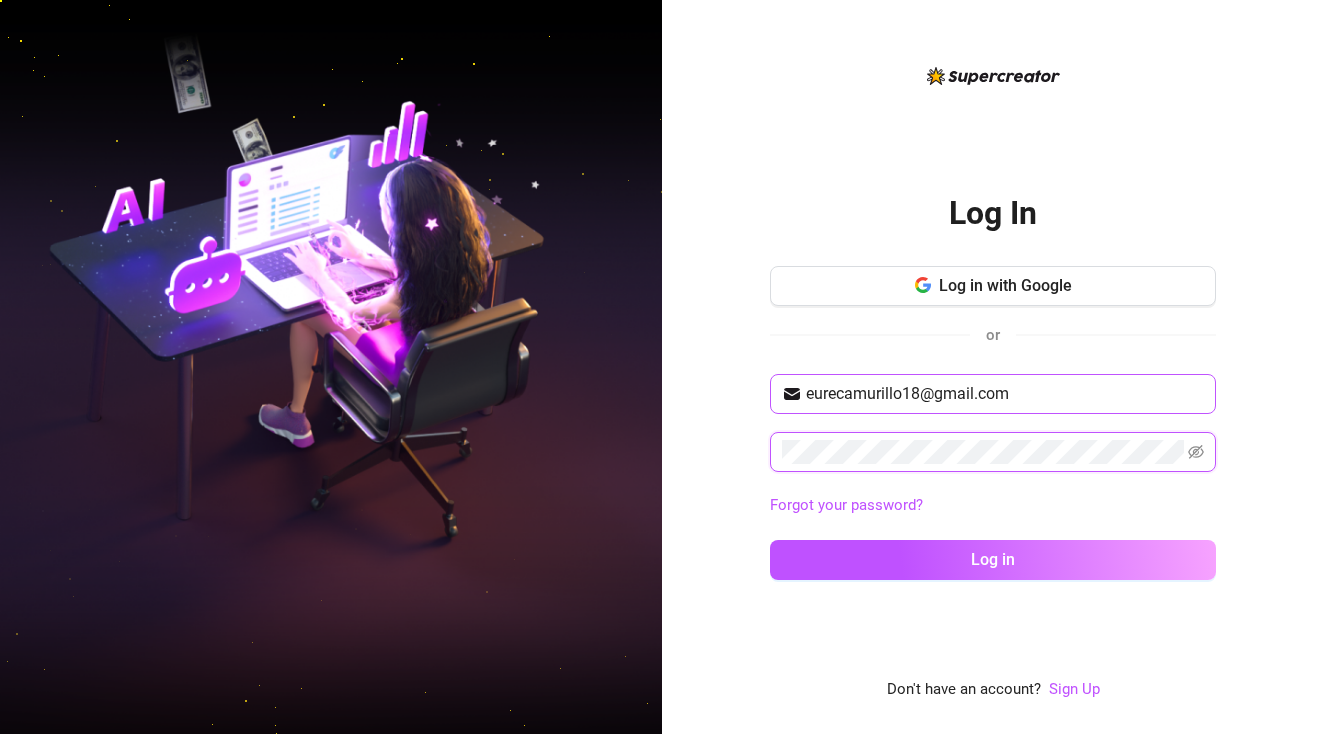 click on "Log in" at bounding box center (993, 560) 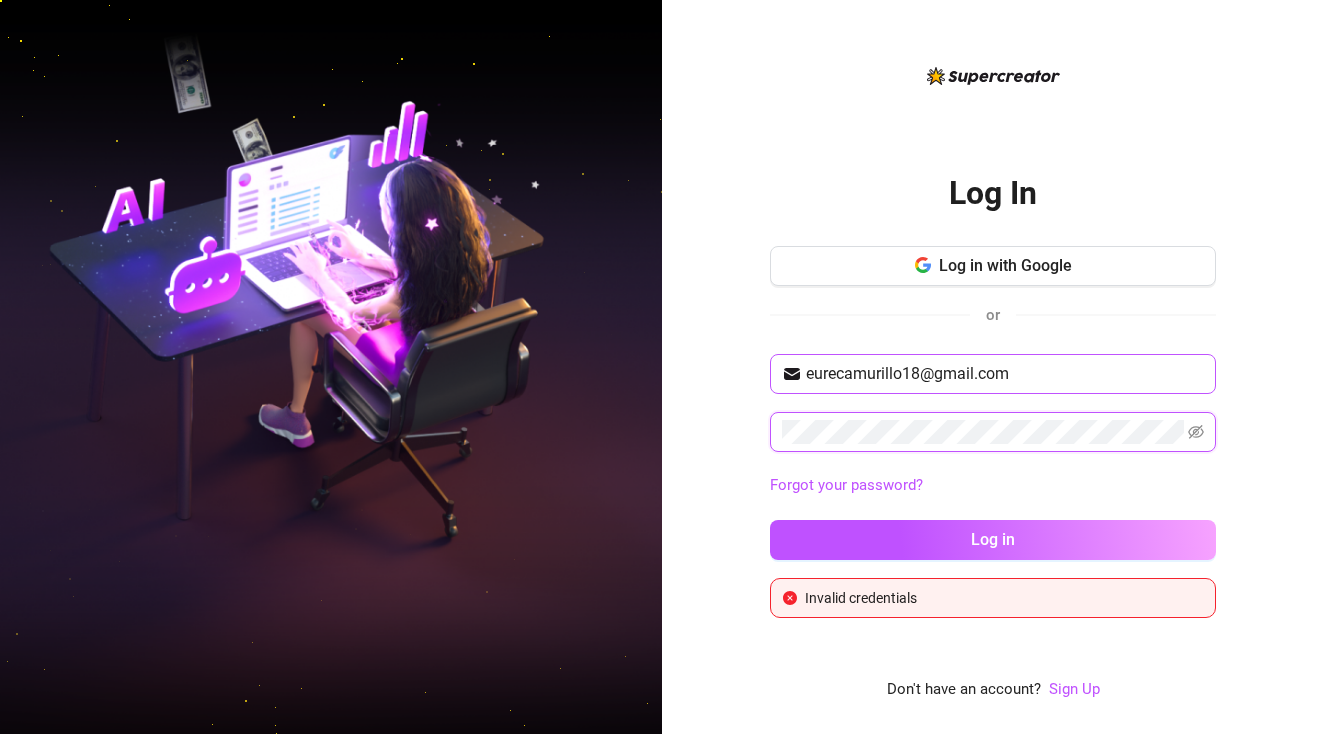 click on "Log in" at bounding box center (993, 540) 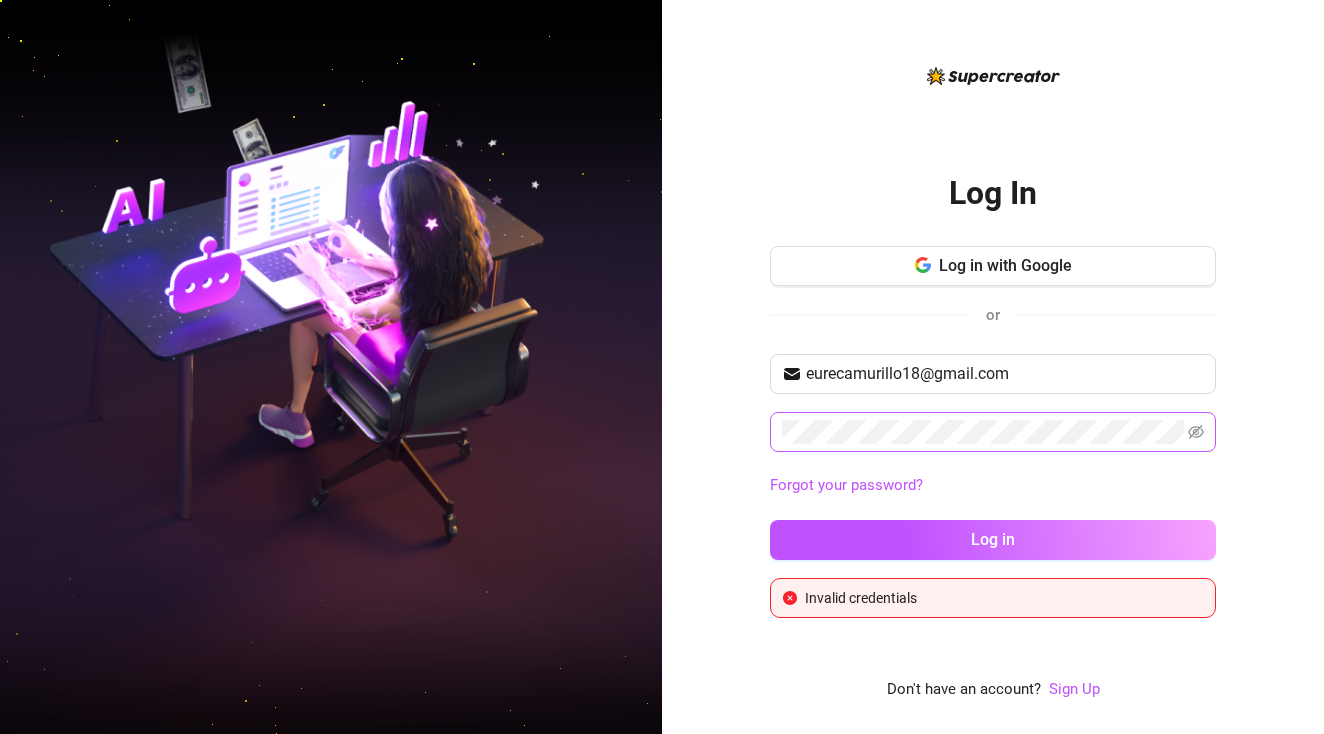 click at bounding box center (993, 432) 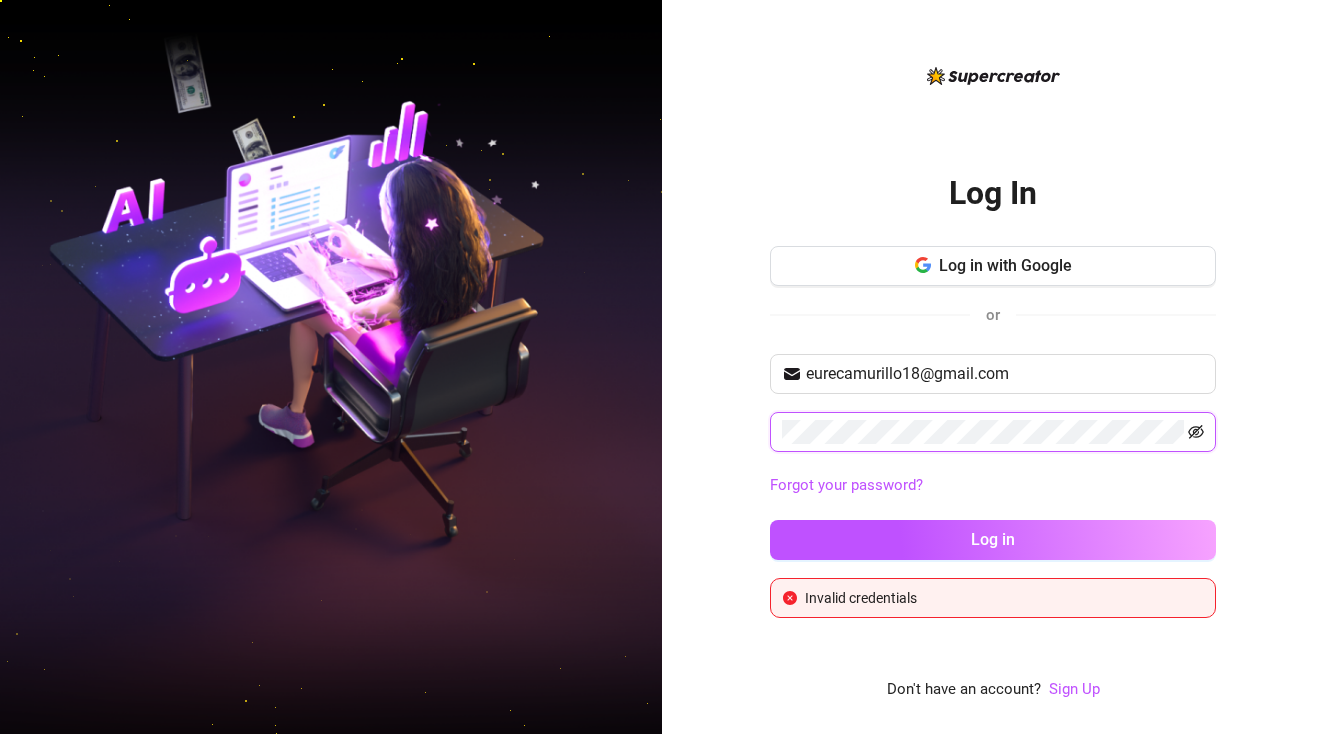 click 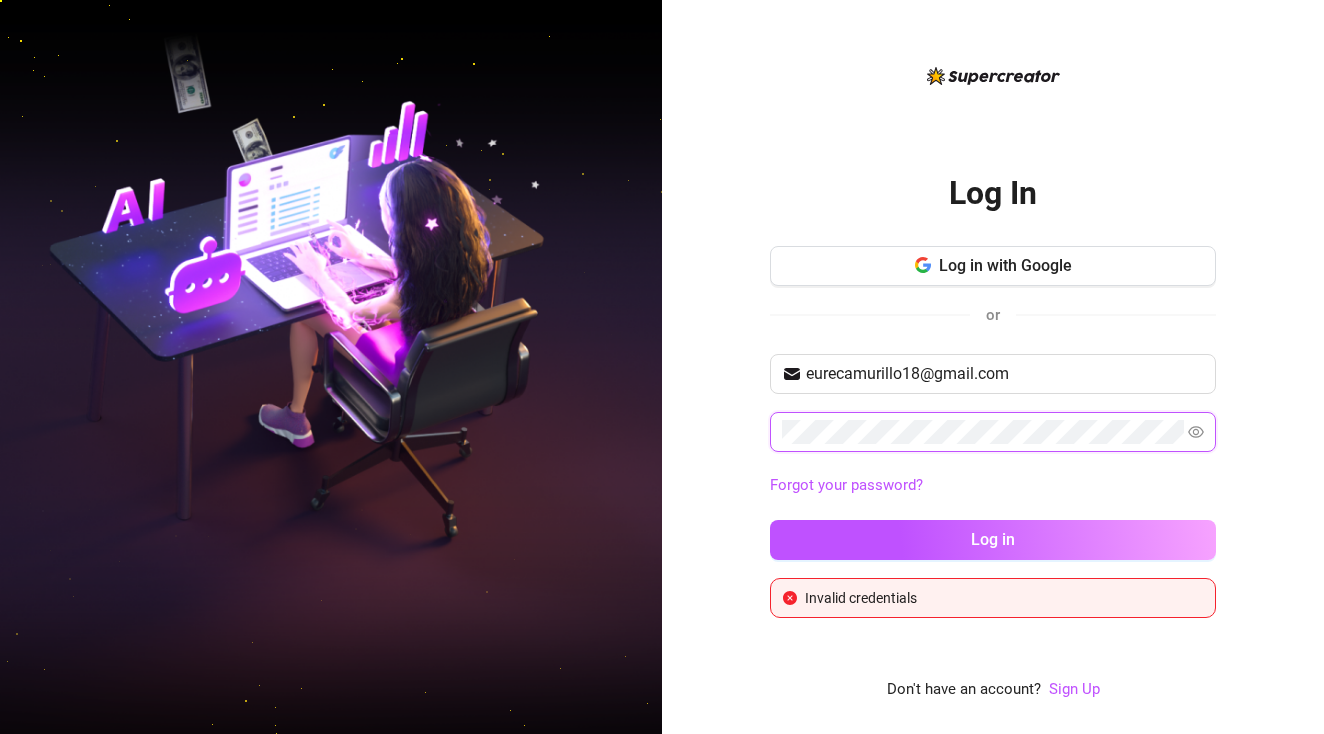 click on "Log in" at bounding box center (993, 540) 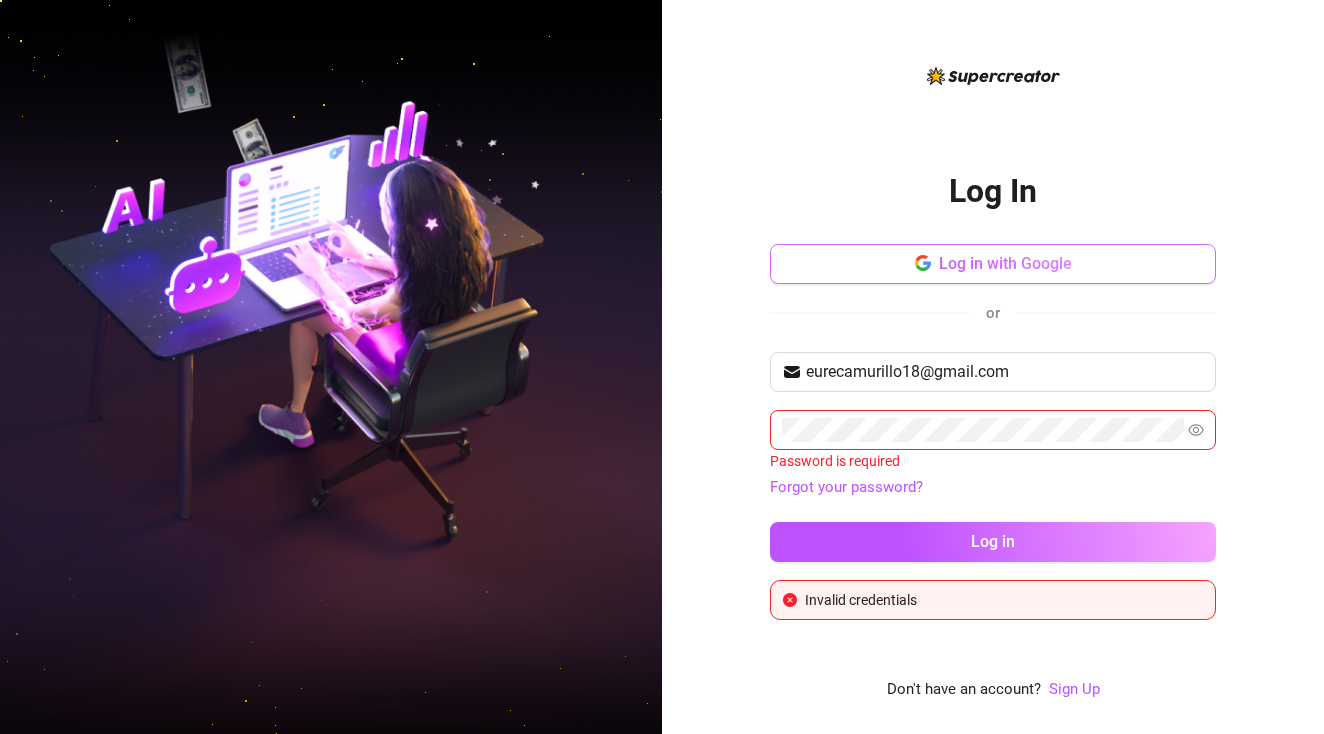 click on "Log in with Google" at bounding box center [993, 264] 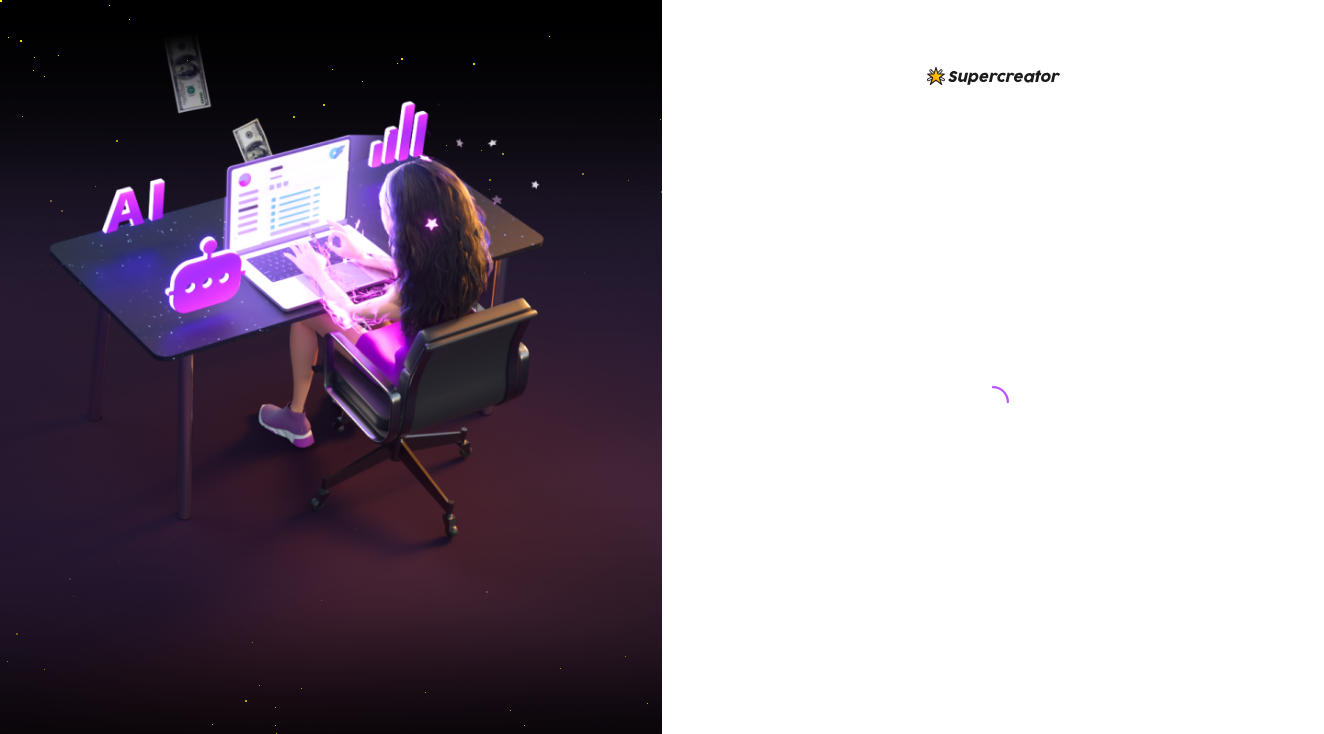 scroll, scrollTop: 0, scrollLeft: 0, axis: both 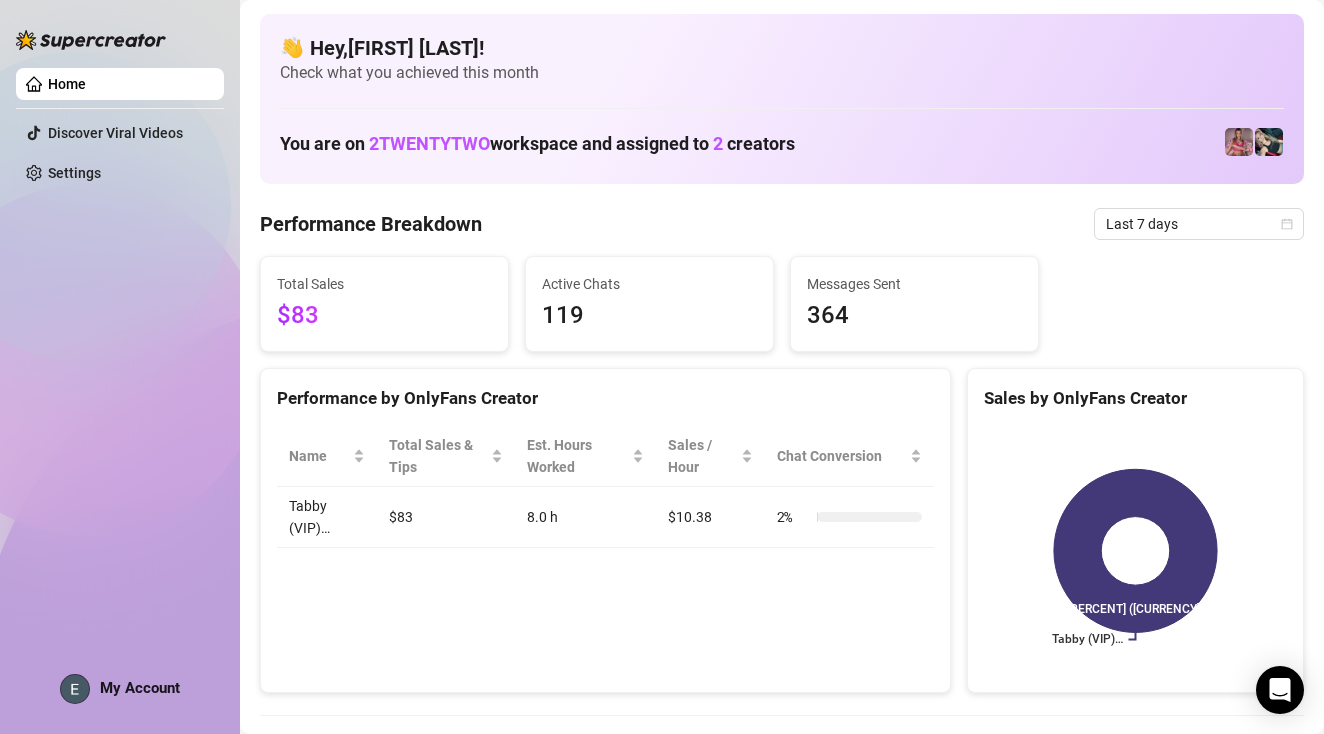 click on "$83" at bounding box center (446, 517) 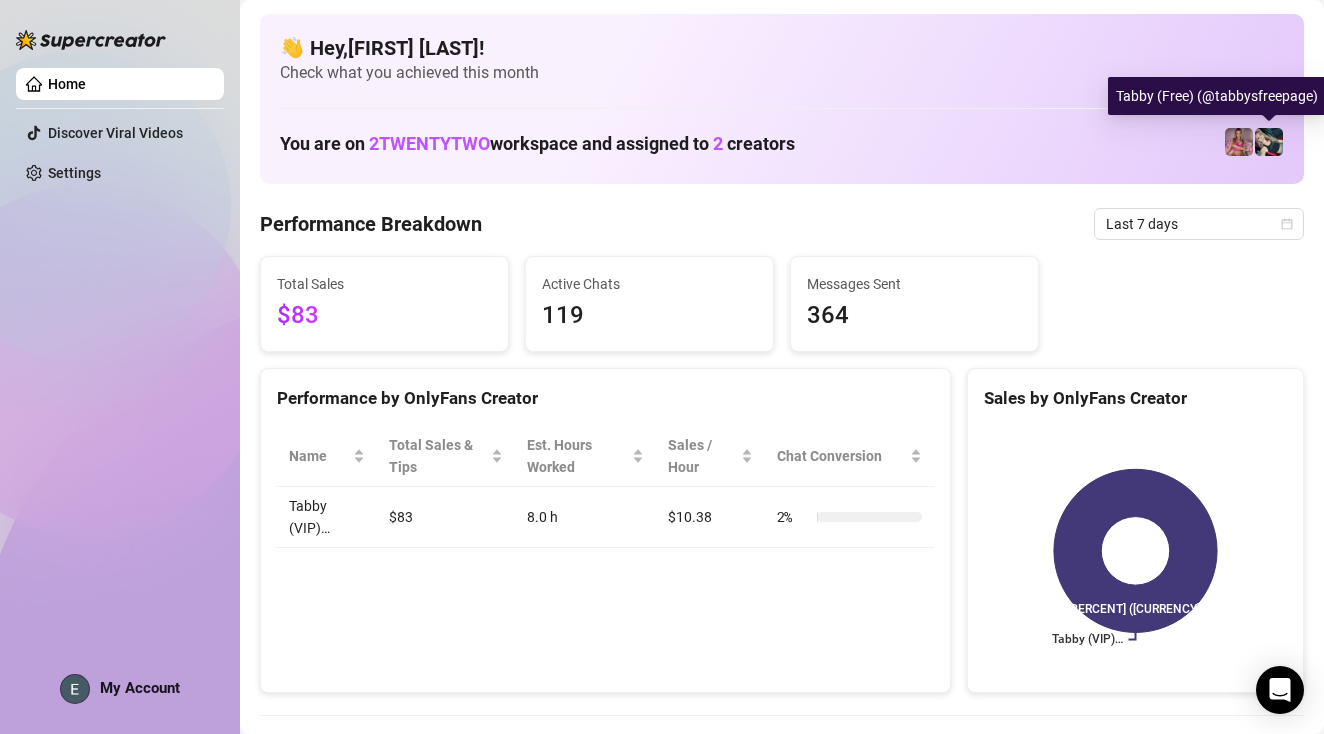 click at bounding box center [1269, 142] 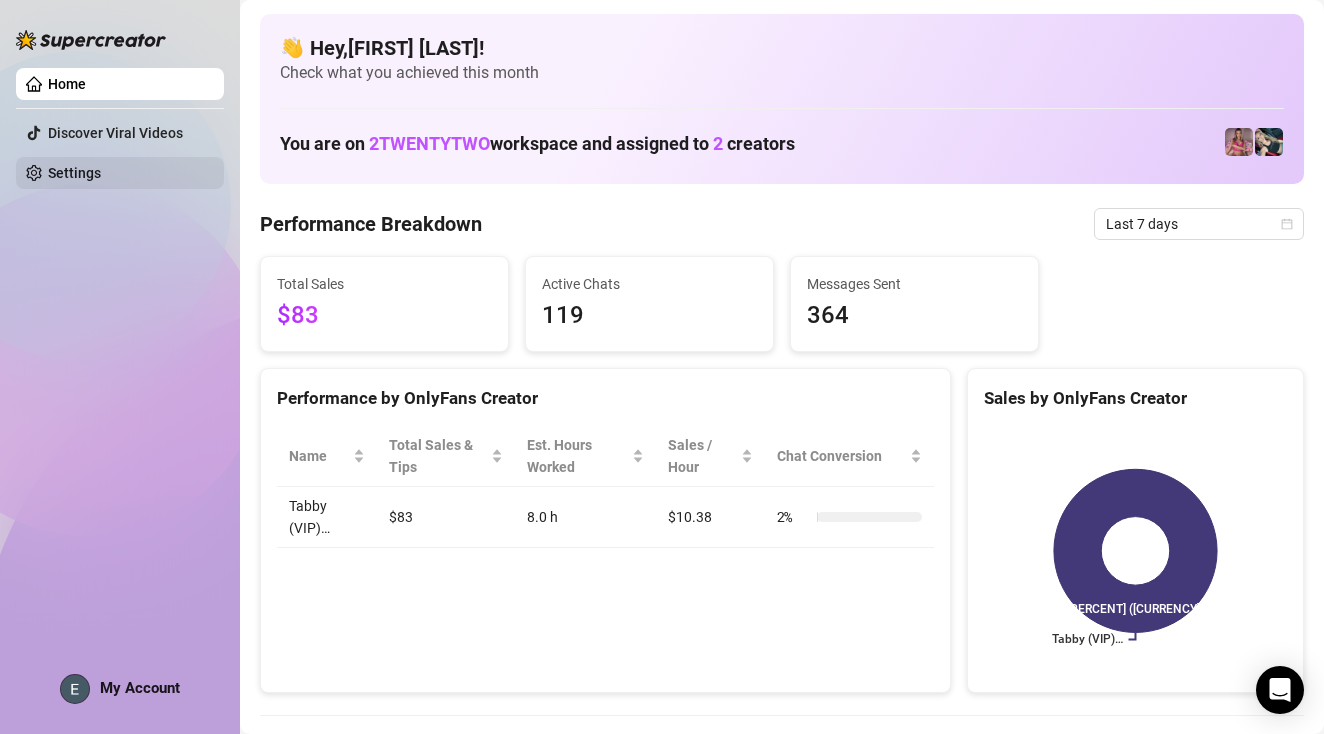 click on "Settings" at bounding box center (74, 173) 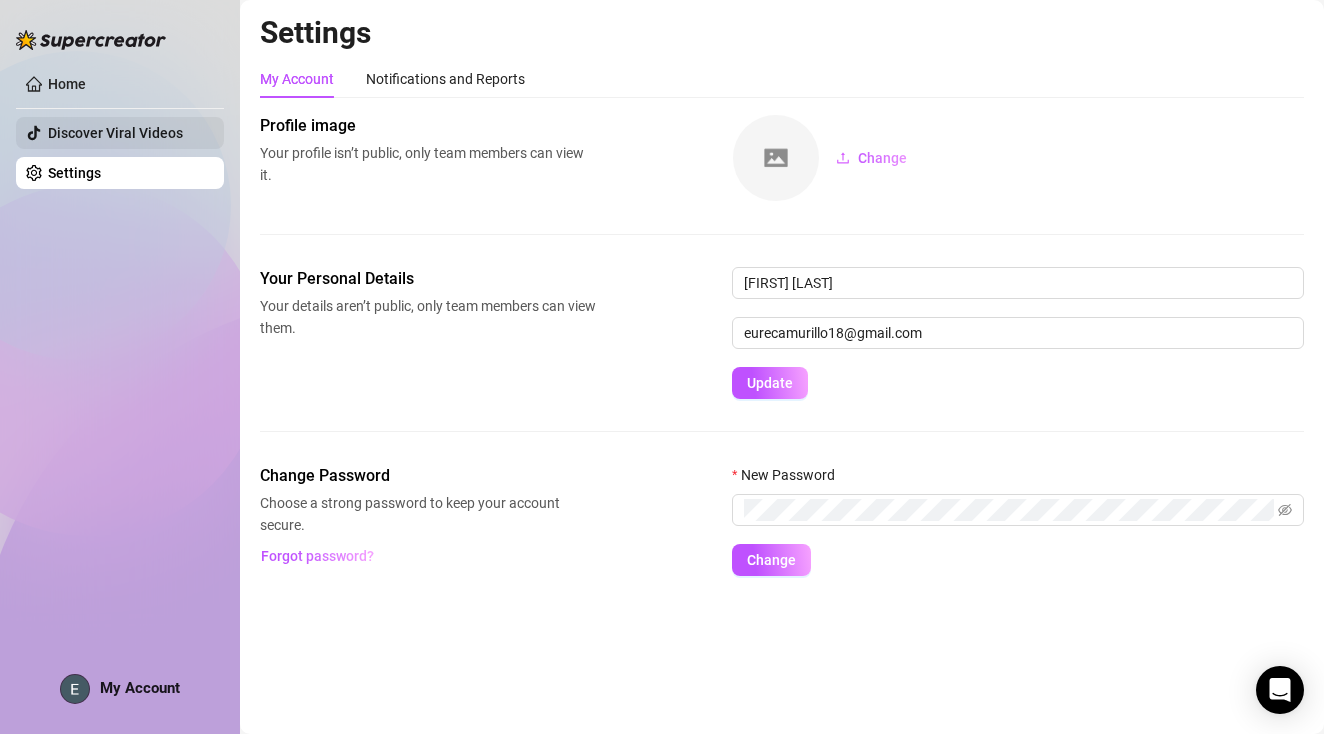 click on "Discover Viral Videos" at bounding box center (115, 133) 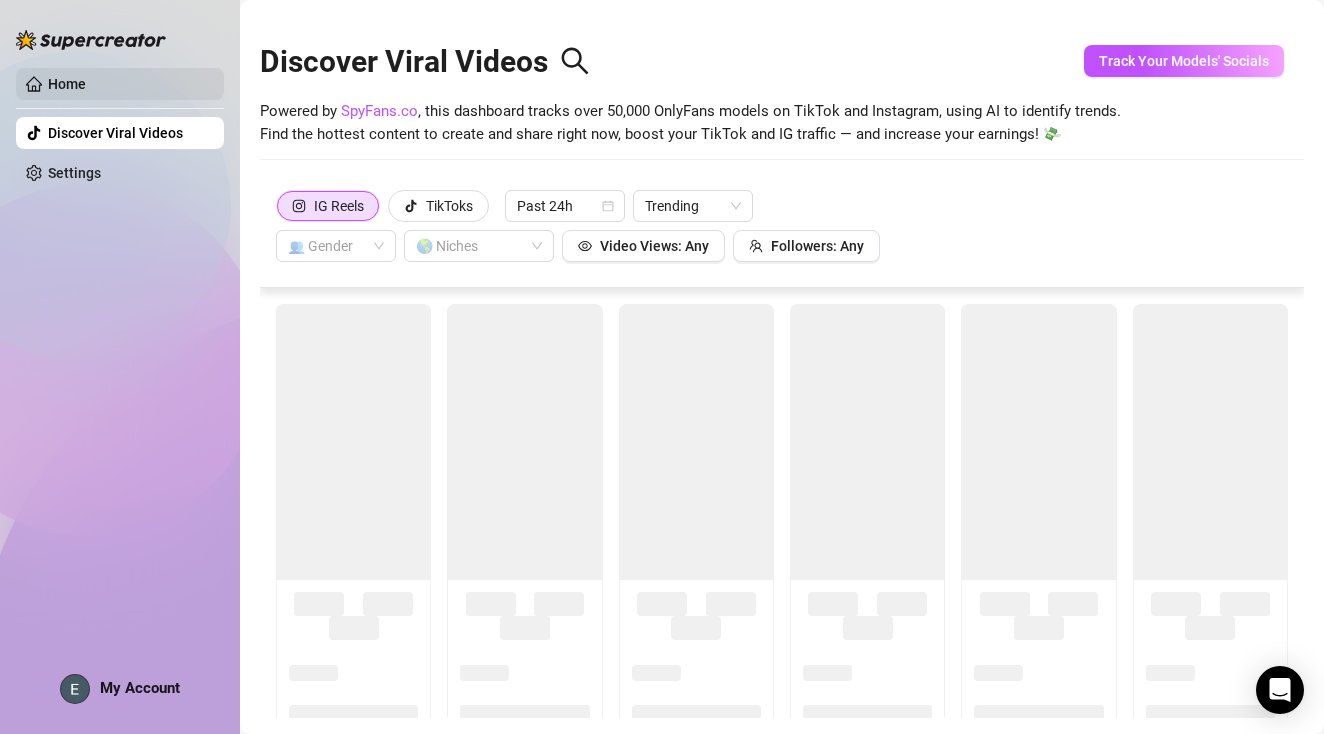 click on "Home" at bounding box center [67, 84] 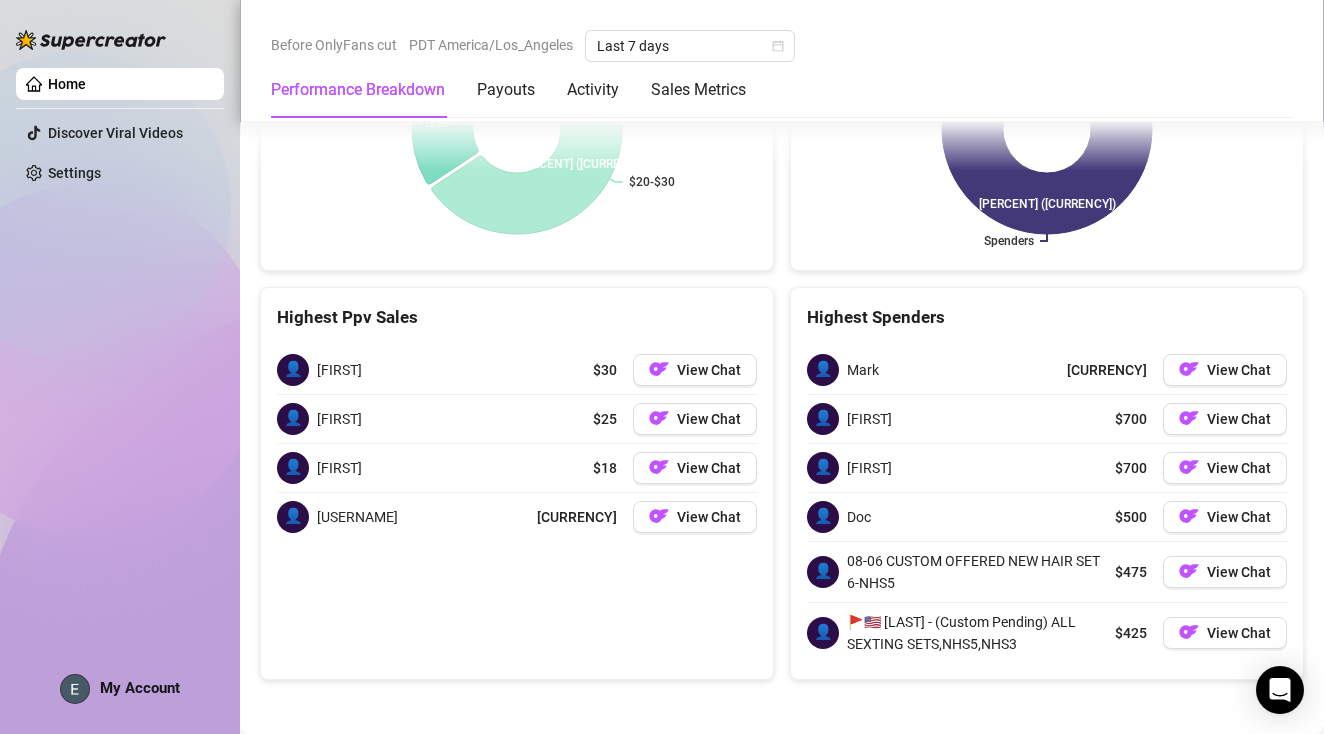 scroll, scrollTop: 2861, scrollLeft: 0, axis: vertical 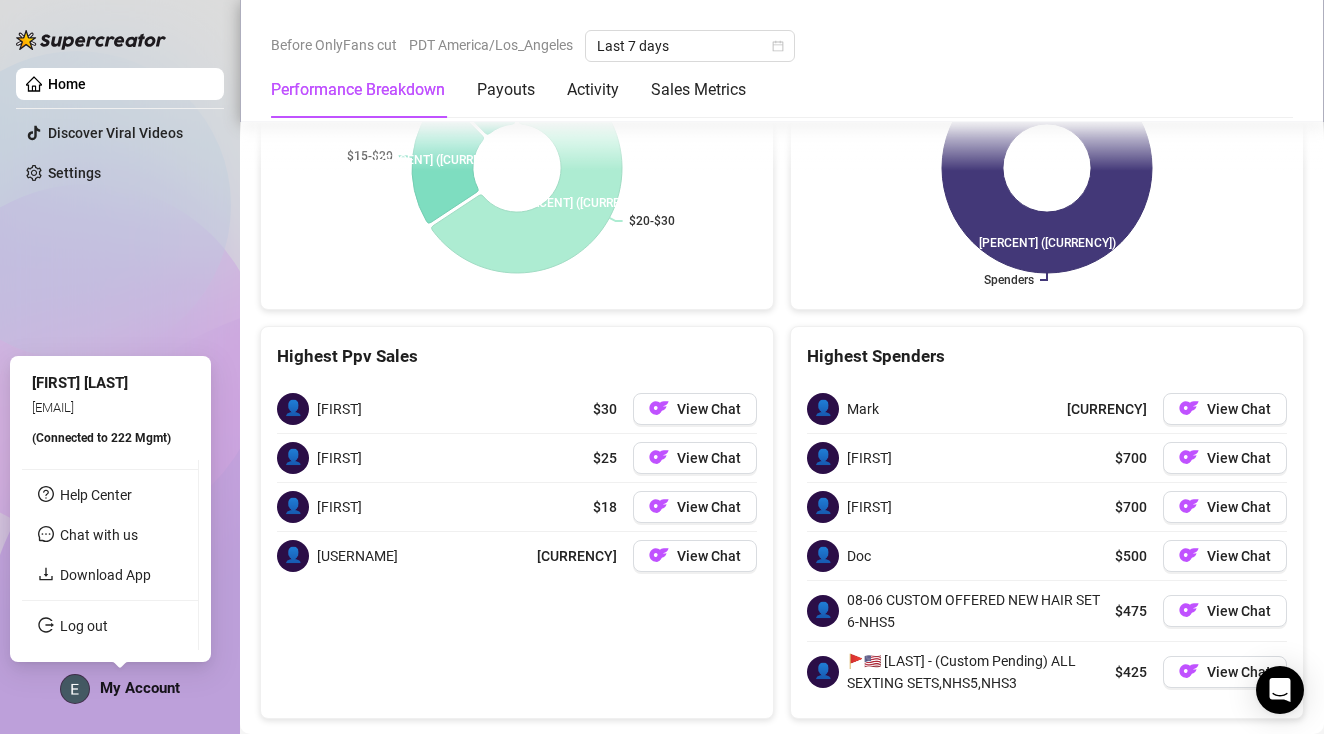 click on "My Account" at bounding box center [120, 689] 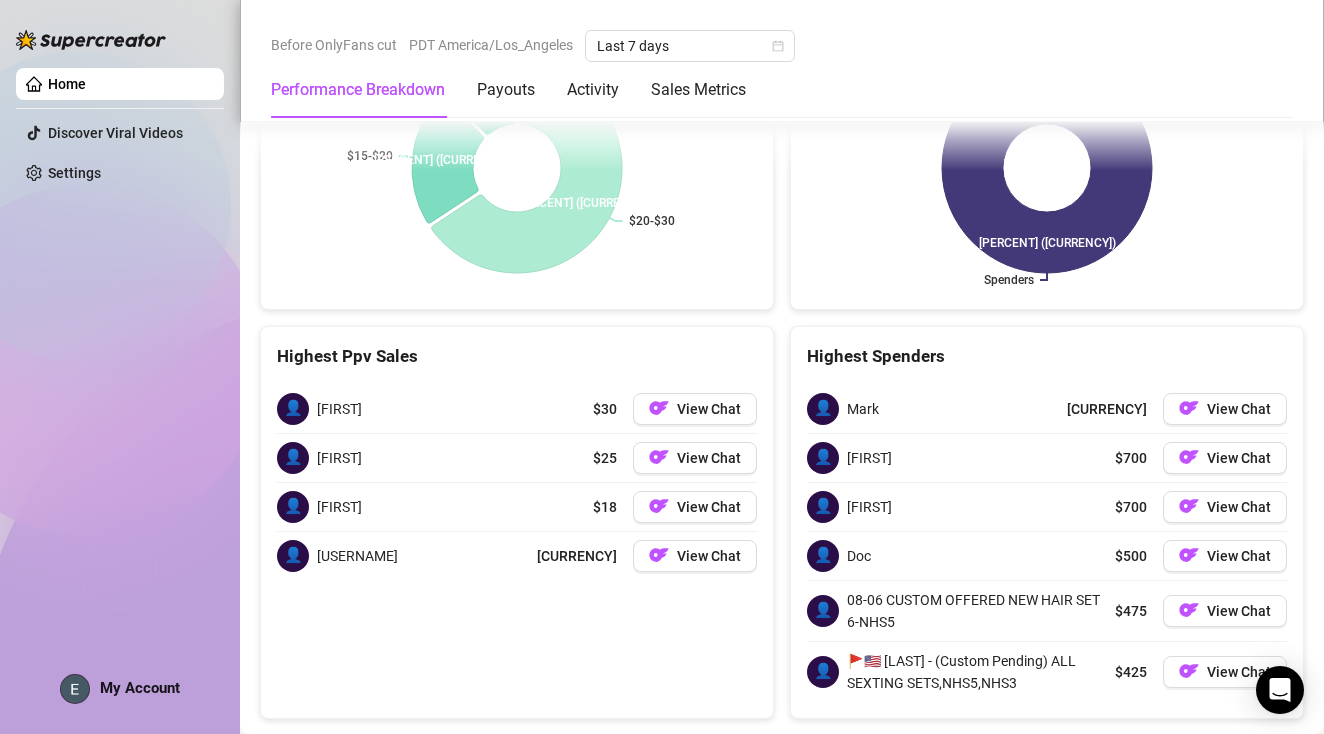 click on "Home Discover Viral Videos Settings My Account" at bounding box center (120, 358) 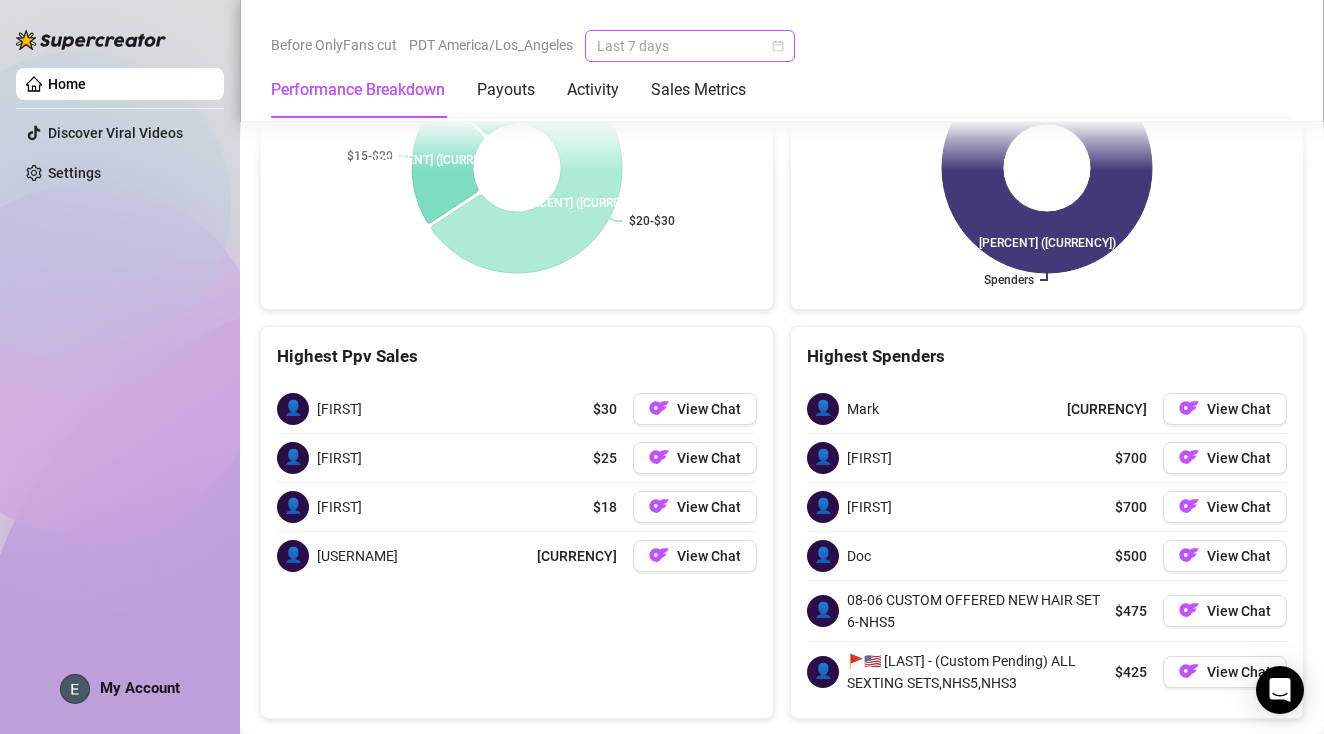 click on "Last 7 days" at bounding box center (690, 46) 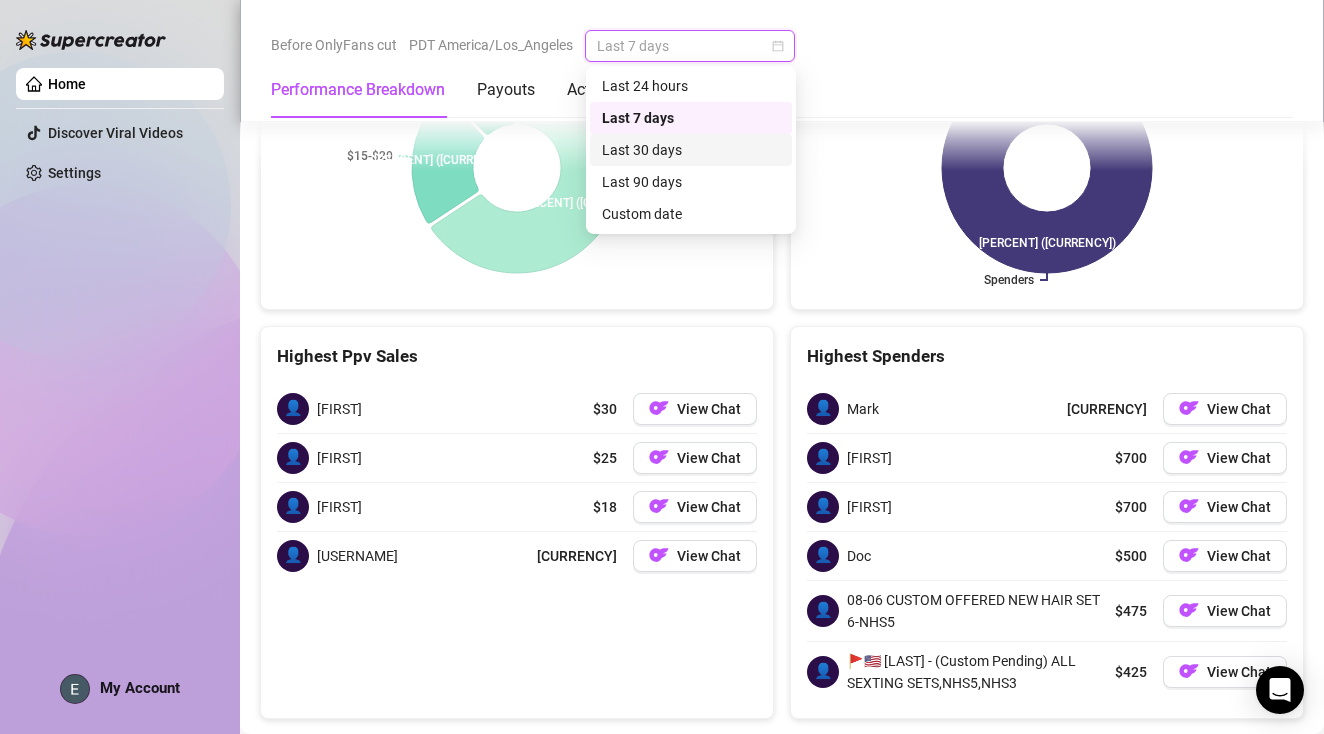 click on "Last 30 days" at bounding box center [691, 150] 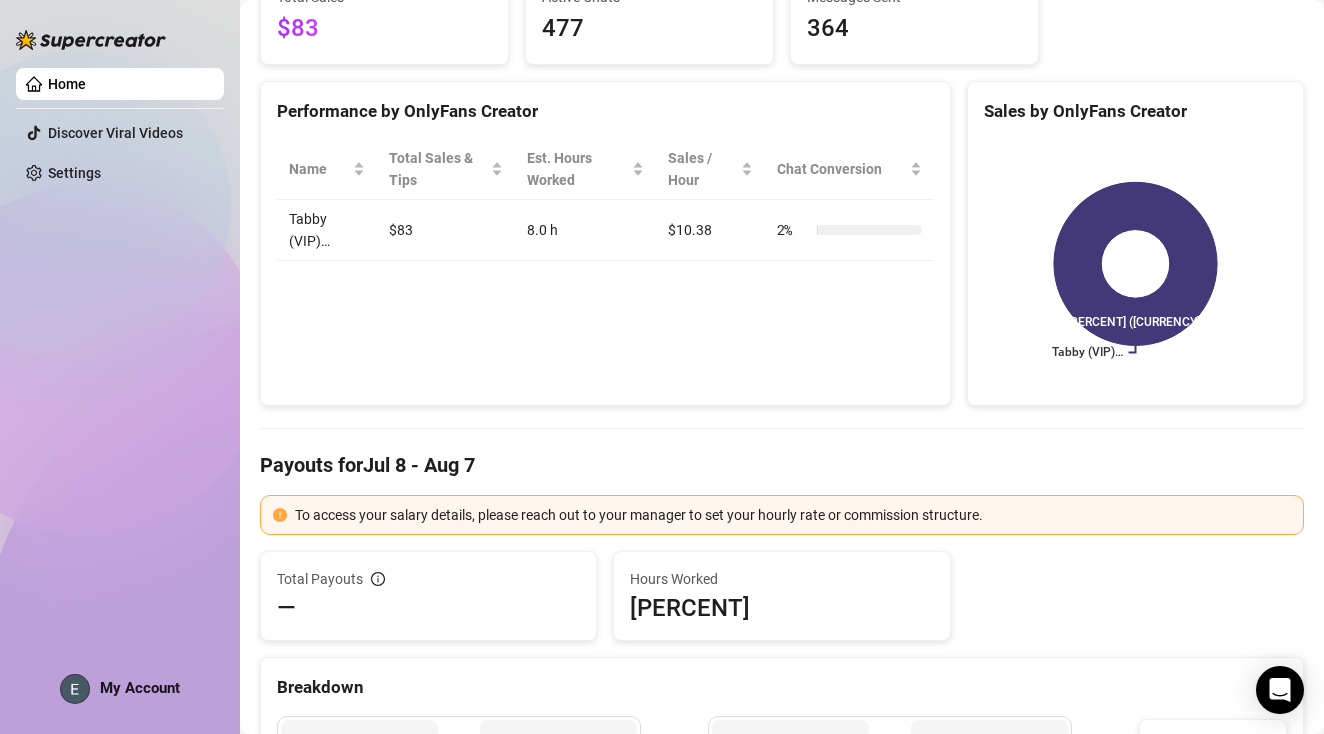 scroll, scrollTop: 0, scrollLeft: 0, axis: both 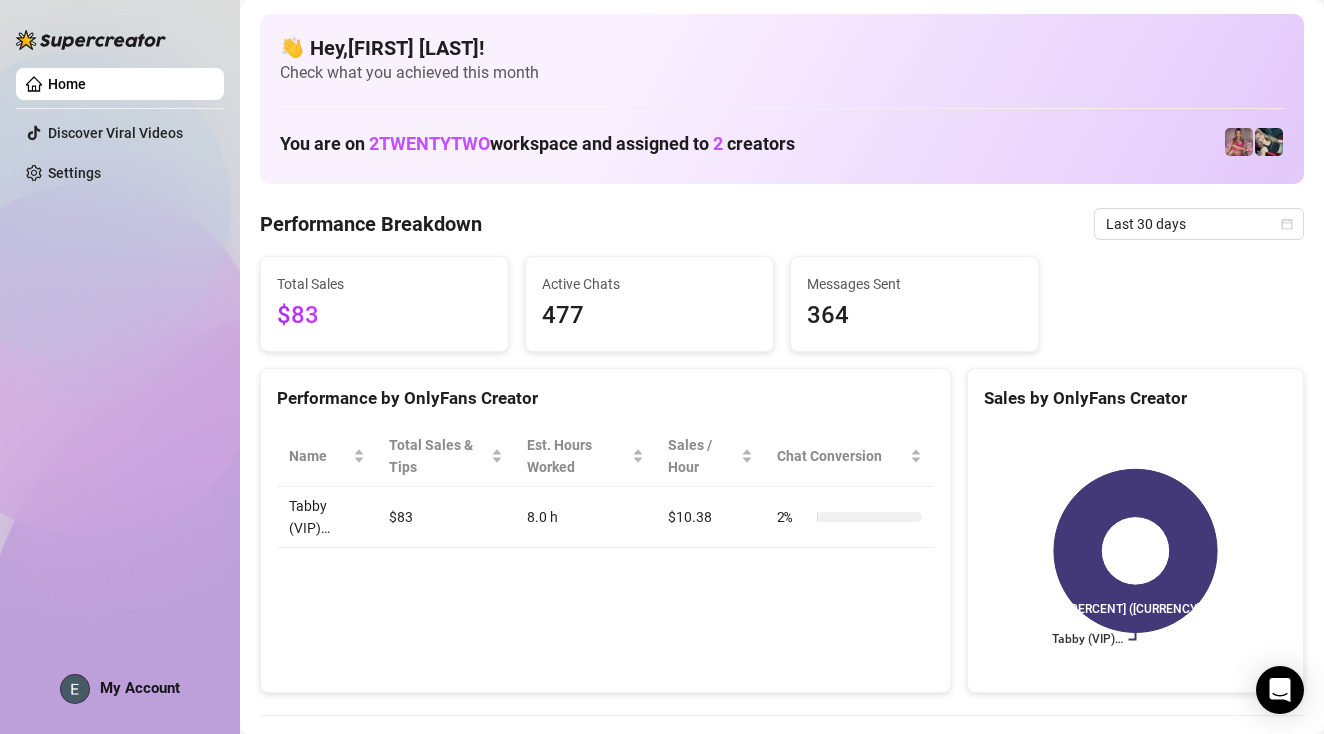 click on "2TWENTYTWO" at bounding box center [429, 143] 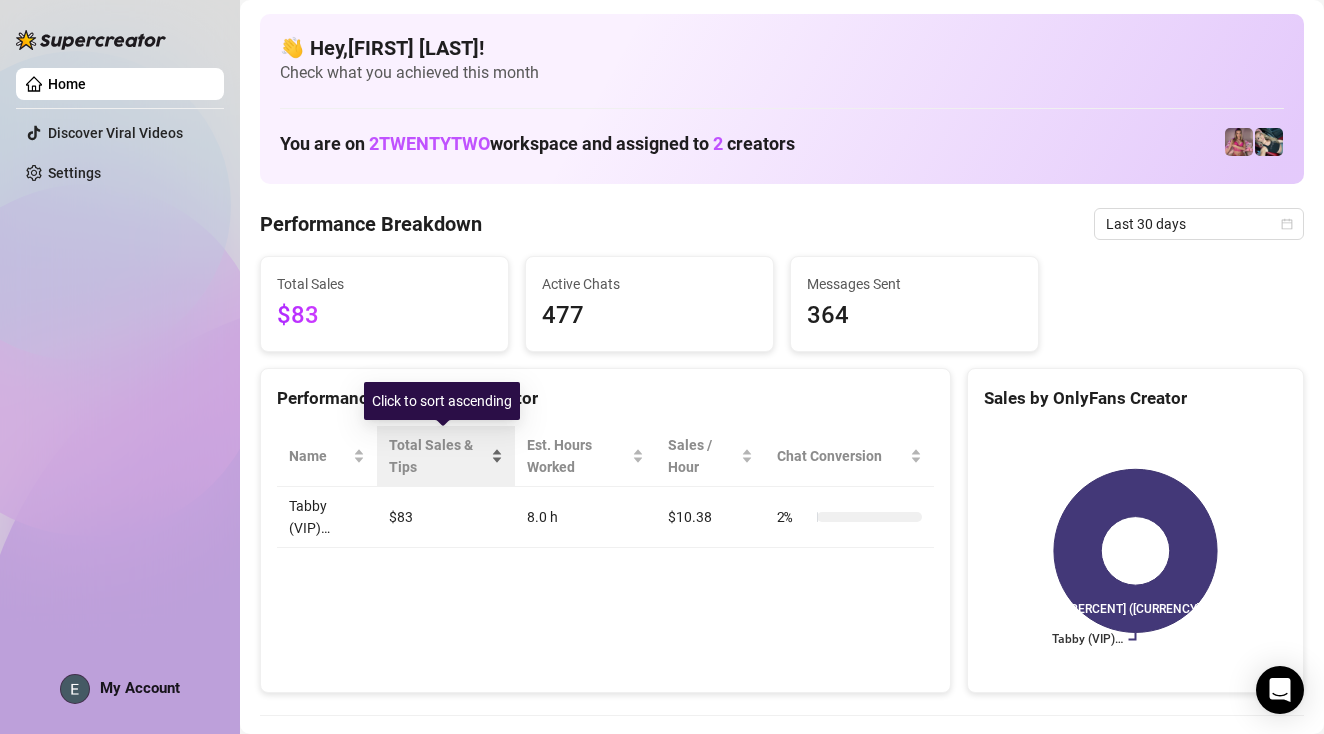 click on "Total Sales & Tips" at bounding box center [438, 456] 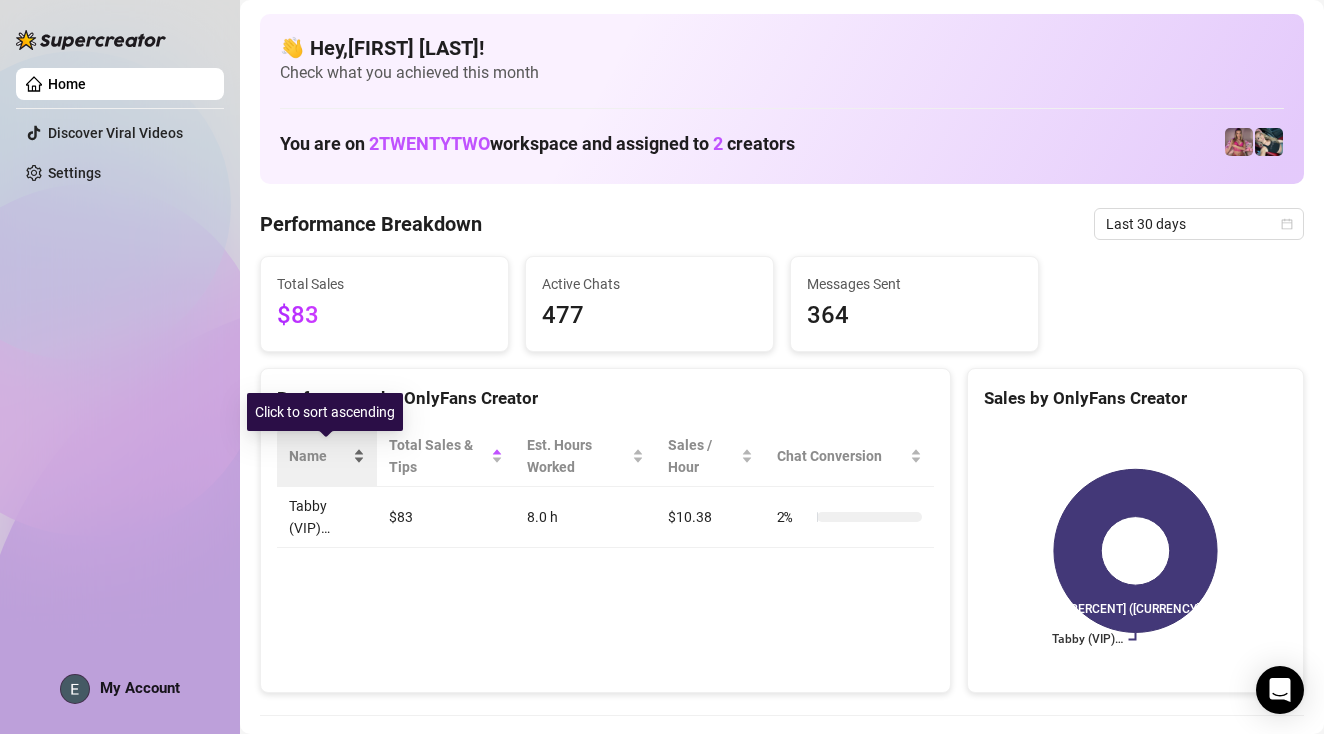 click on "Name" at bounding box center (327, 456) 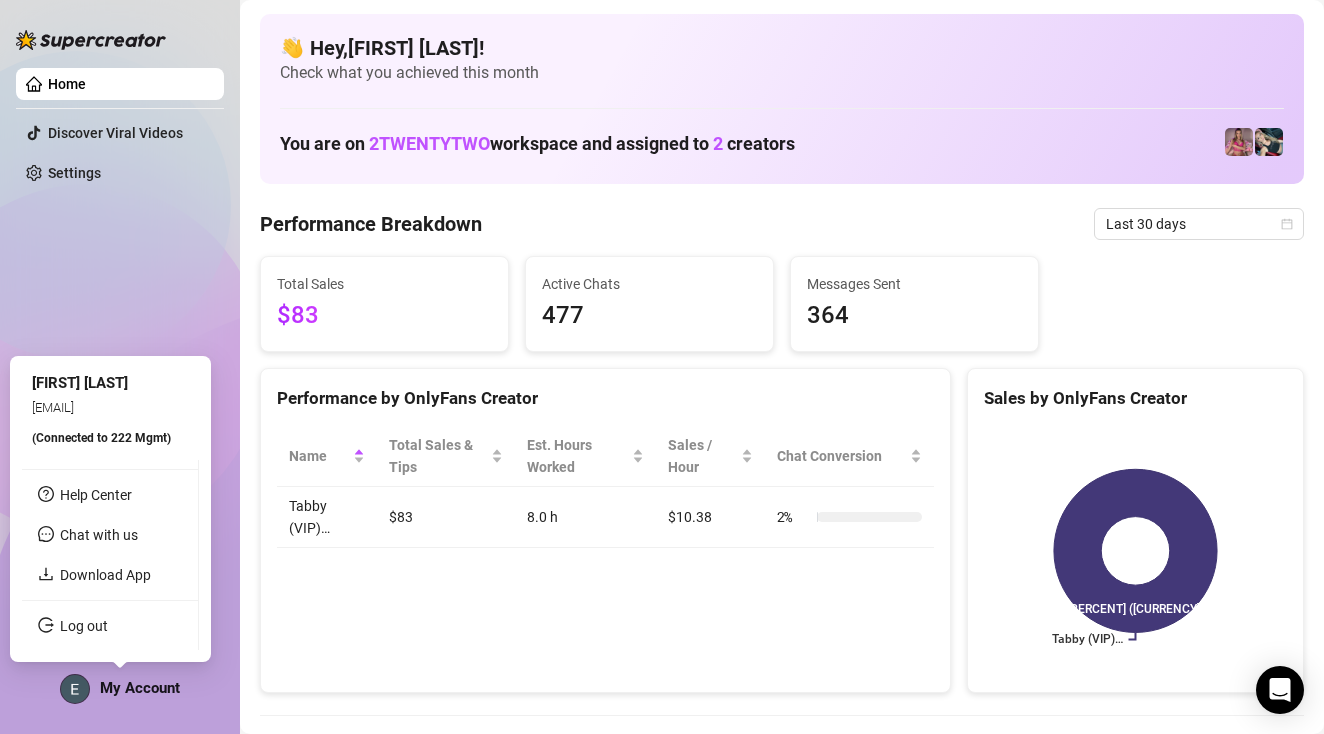 click on "My Account" at bounding box center (140, 688) 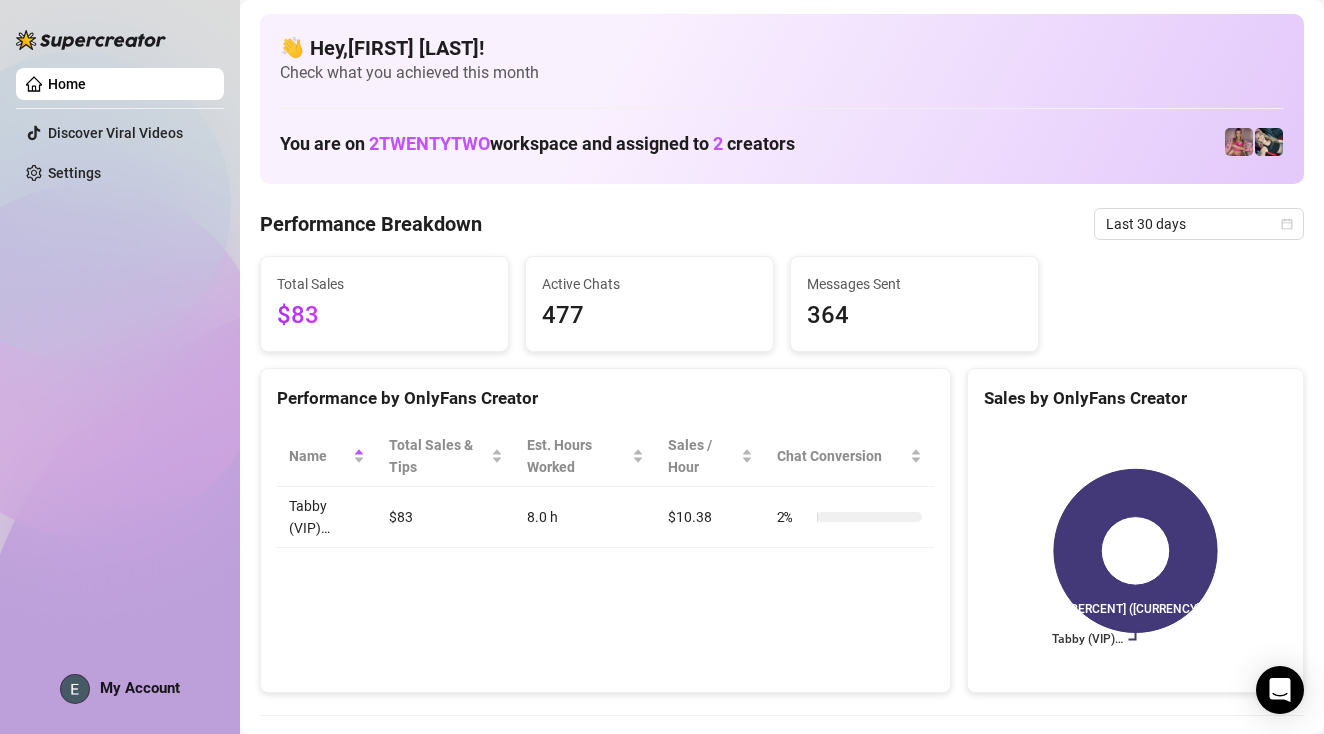 scroll, scrollTop: 0, scrollLeft: 0, axis: both 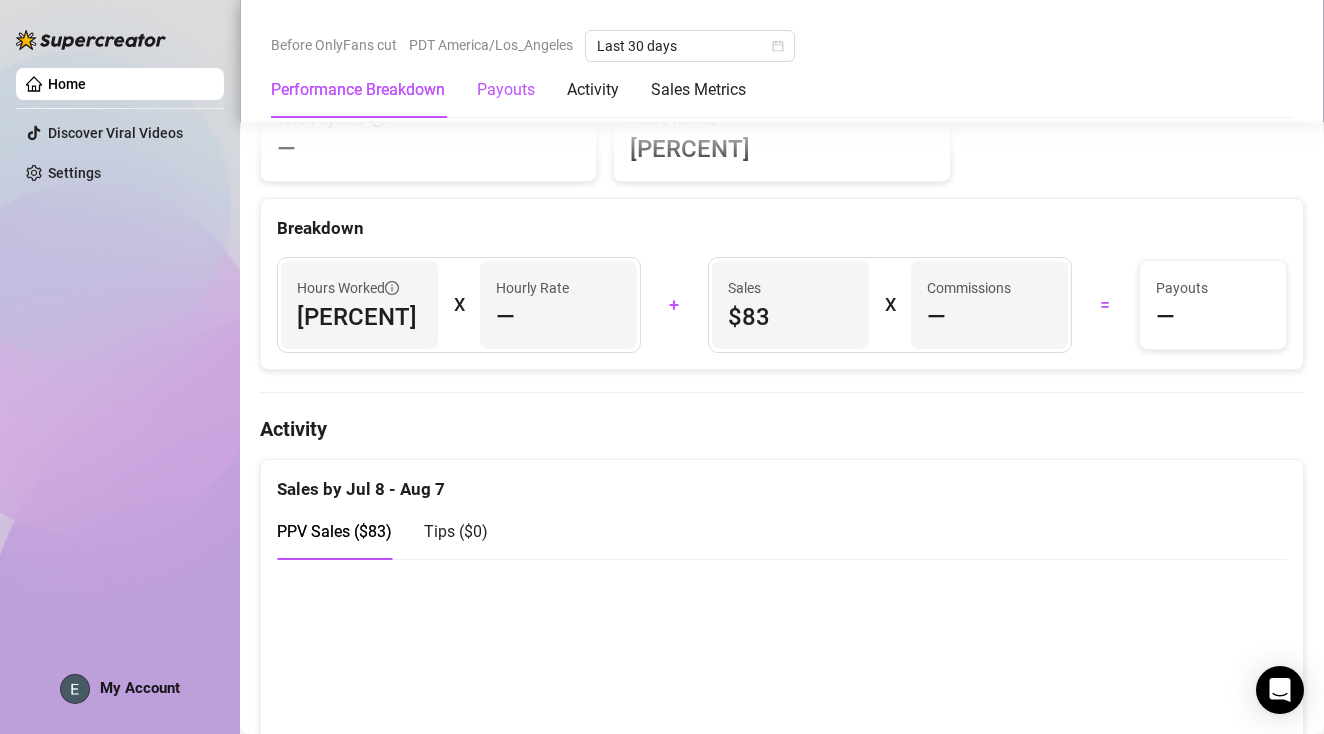 click on "Payouts" at bounding box center (506, 90) 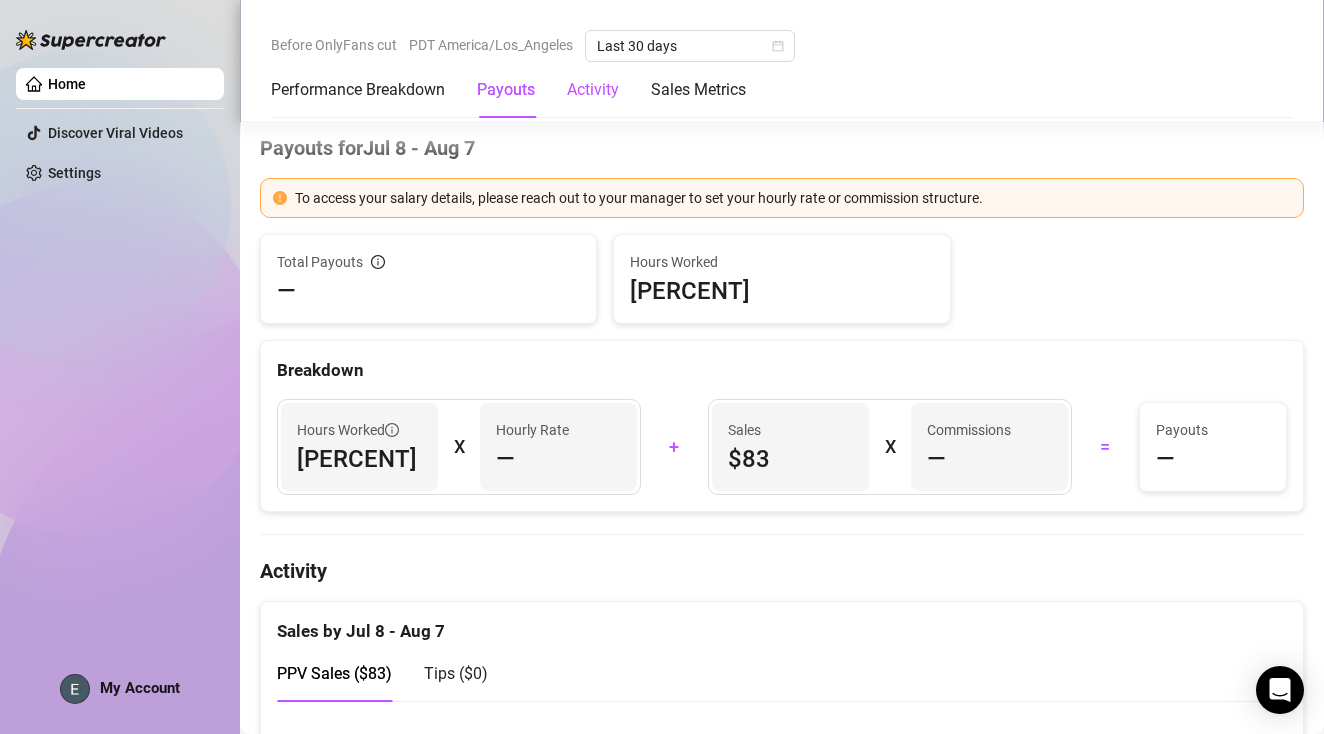click on "Activity" at bounding box center (593, 90) 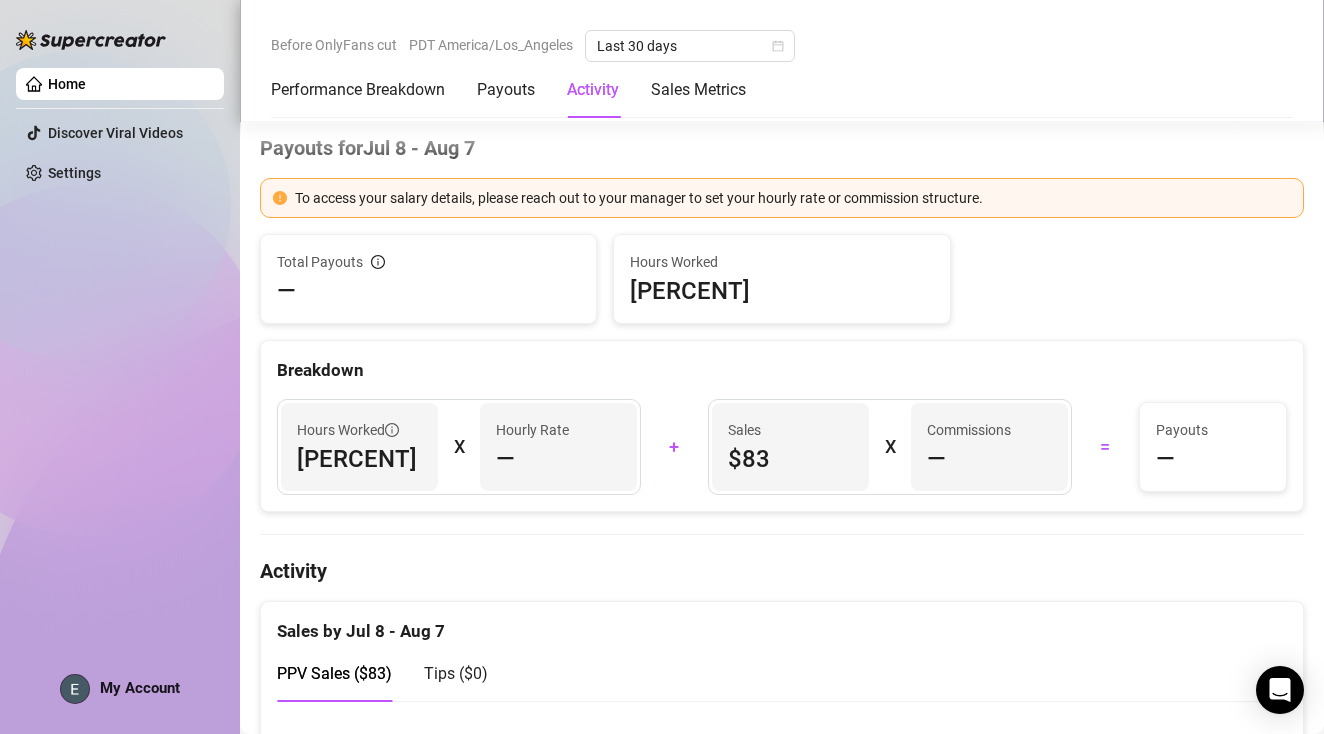 scroll, scrollTop: 1026, scrollLeft: 0, axis: vertical 